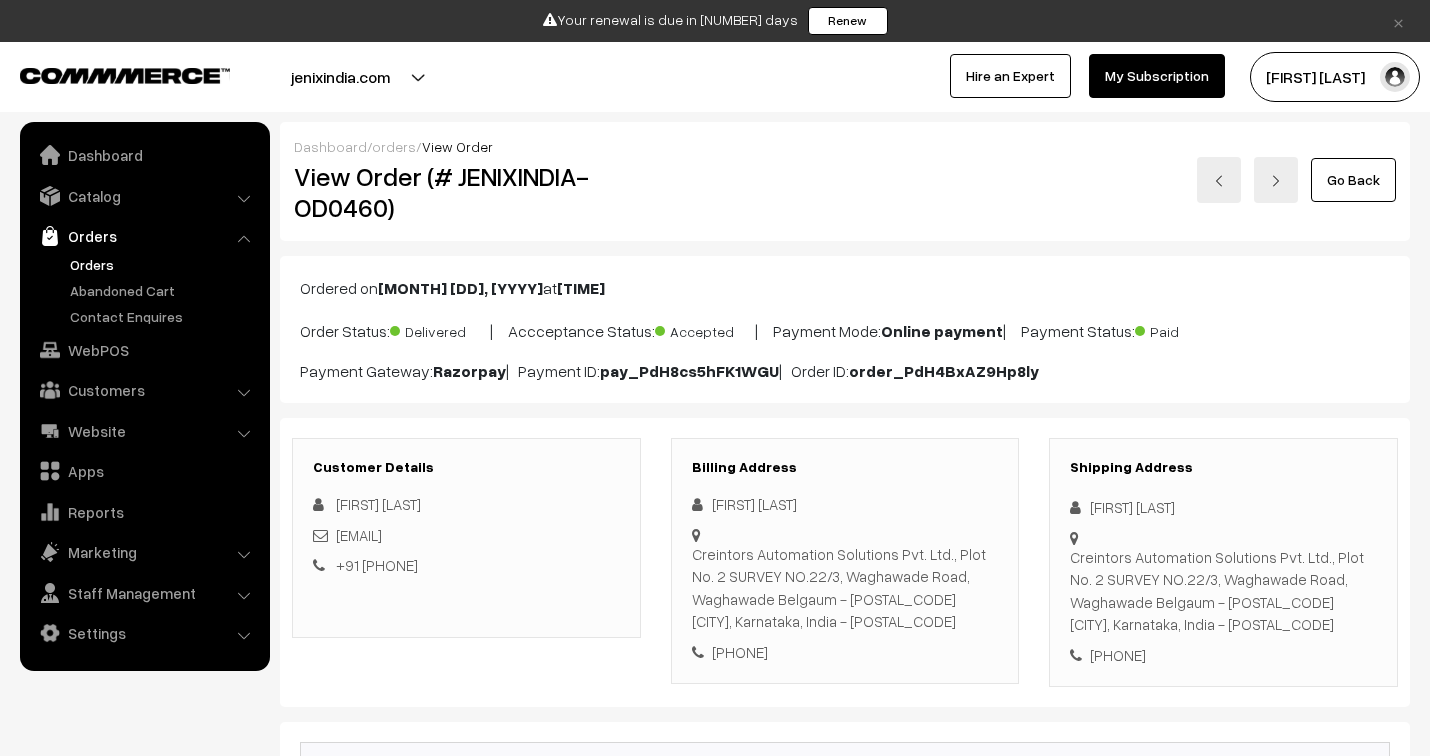 scroll, scrollTop: 0, scrollLeft: 0, axis: both 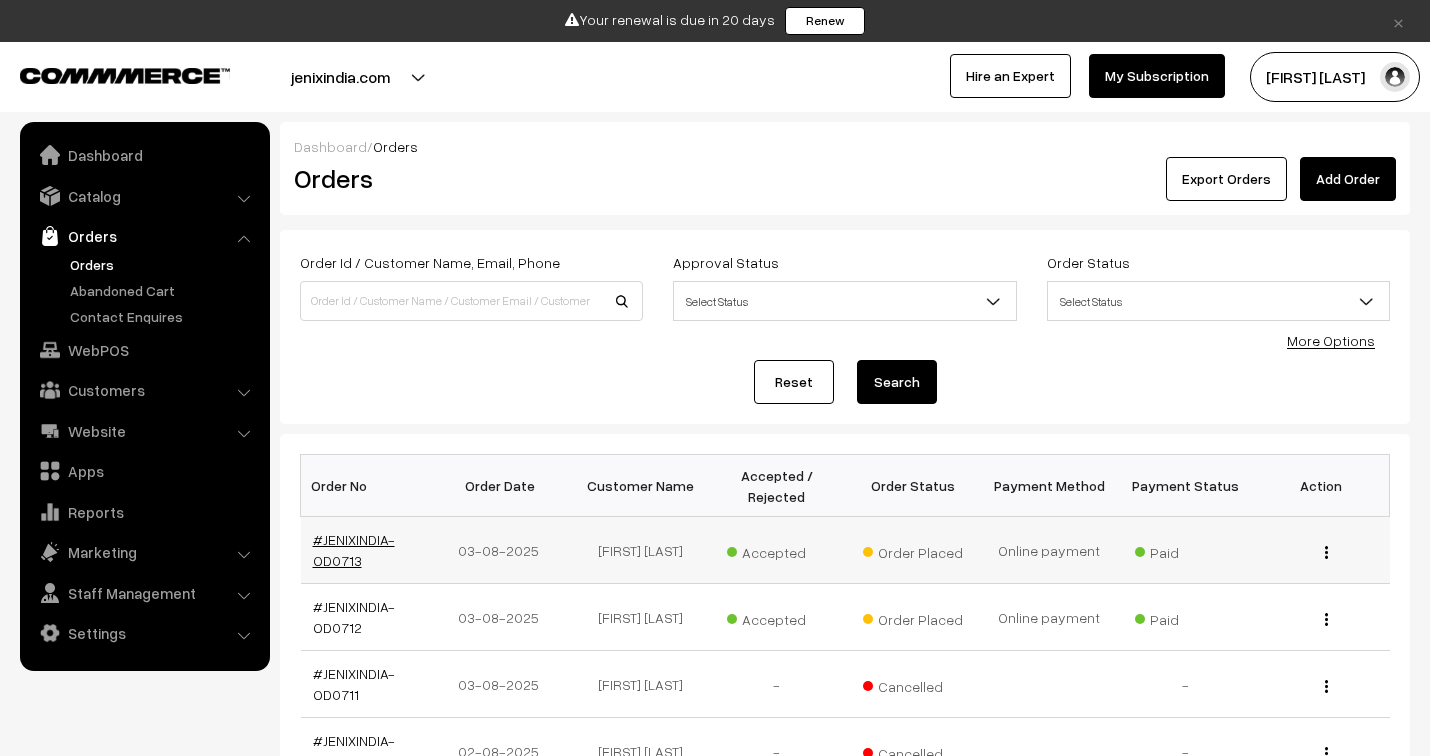 click on "#JENIXINDIA-OD0713" at bounding box center (354, 550) 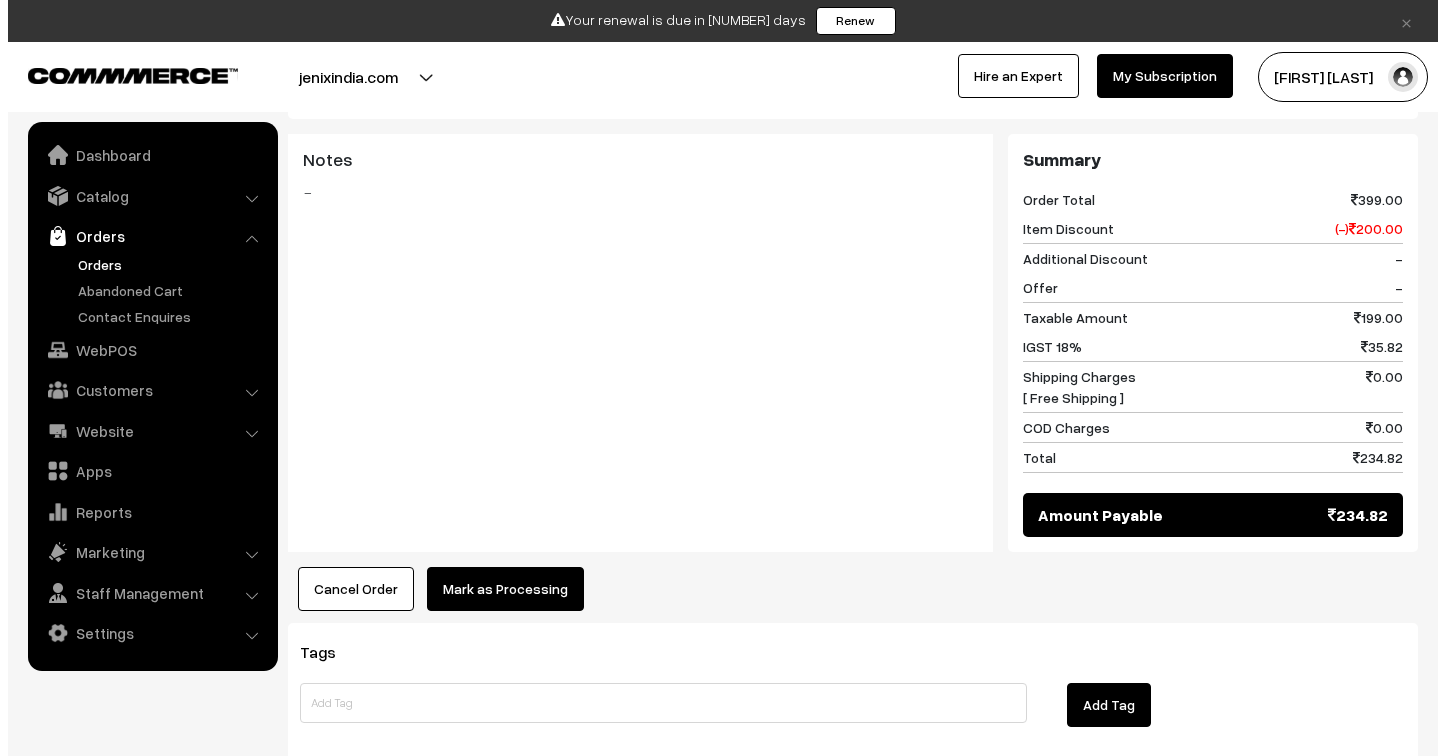 scroll, scrollTop: 984, scrollLeft: 0, axis: vertical 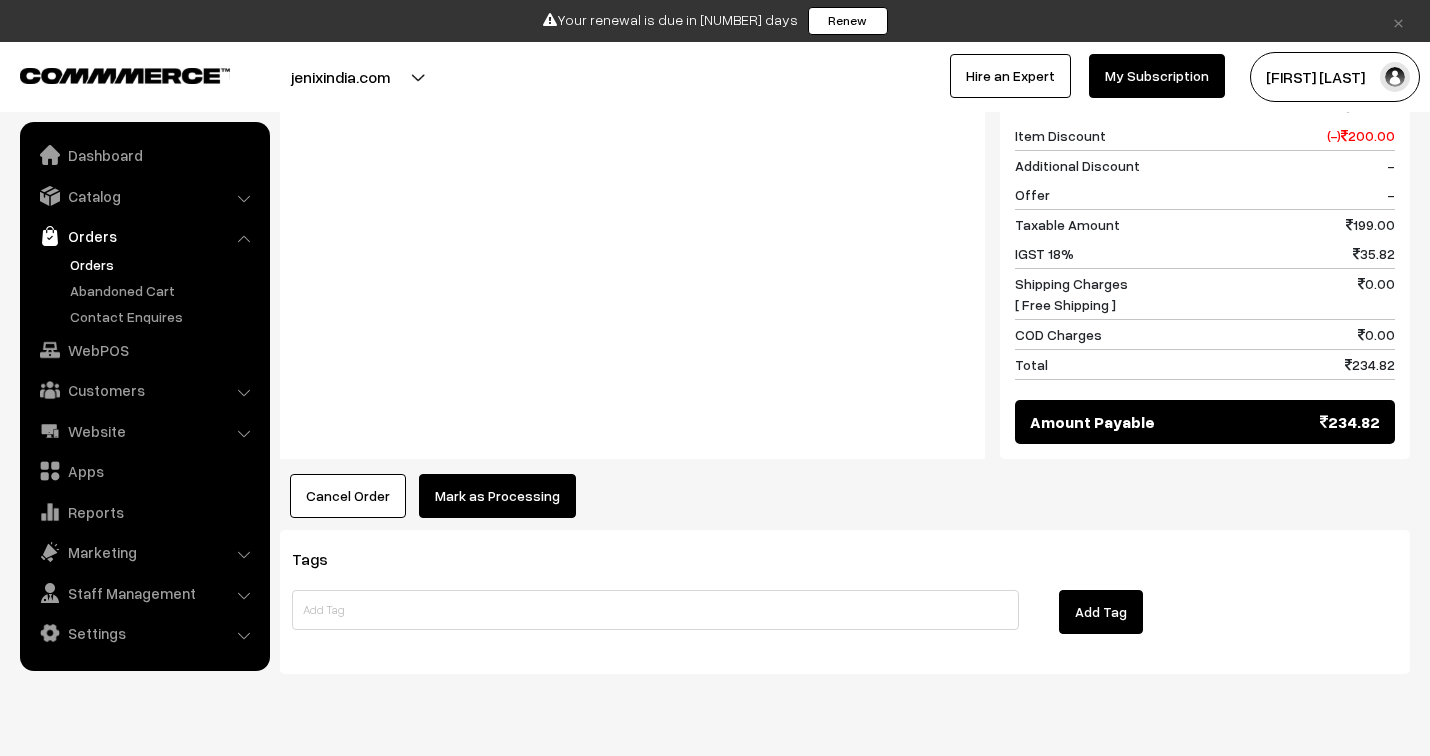 click on "Mark as Processing" at bounding box center [497, 496] 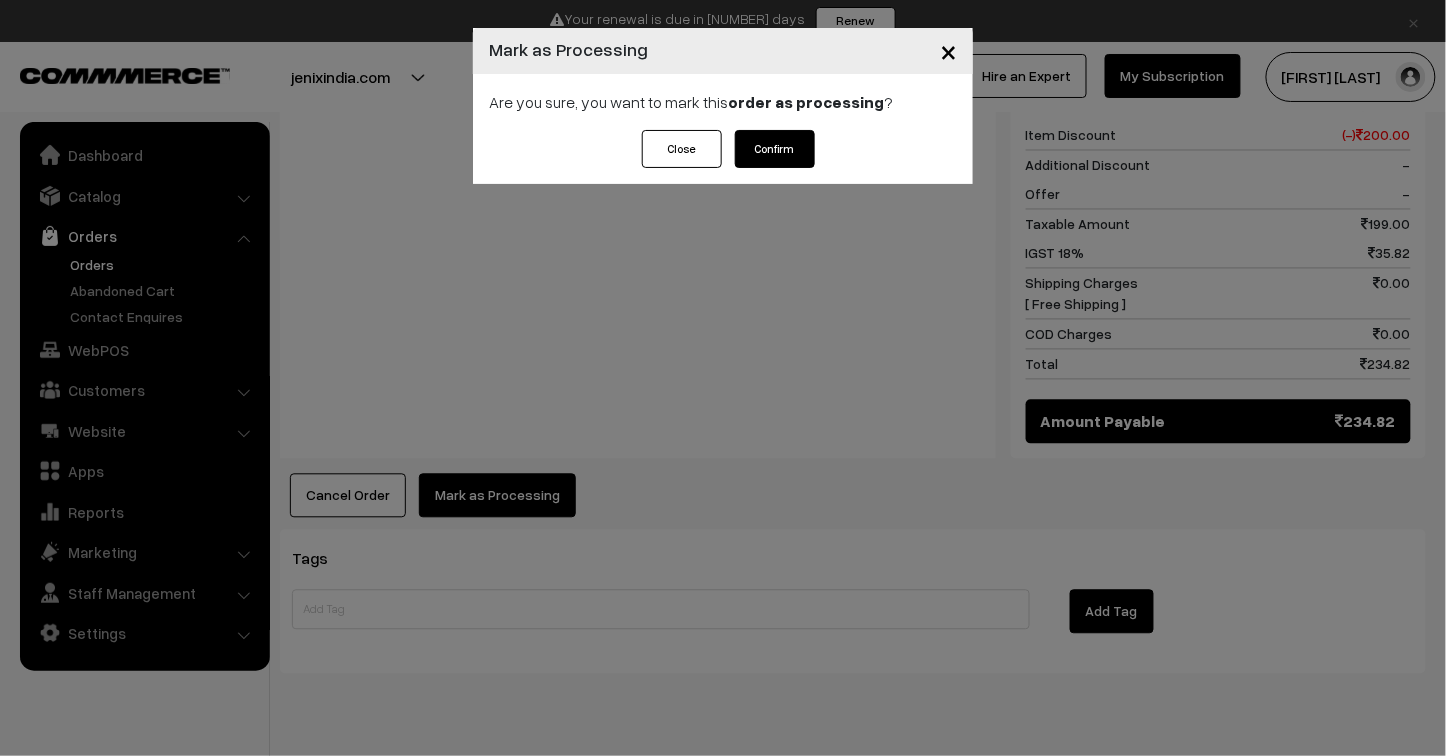 click on "Confirm" at bounding box center (775, 149) 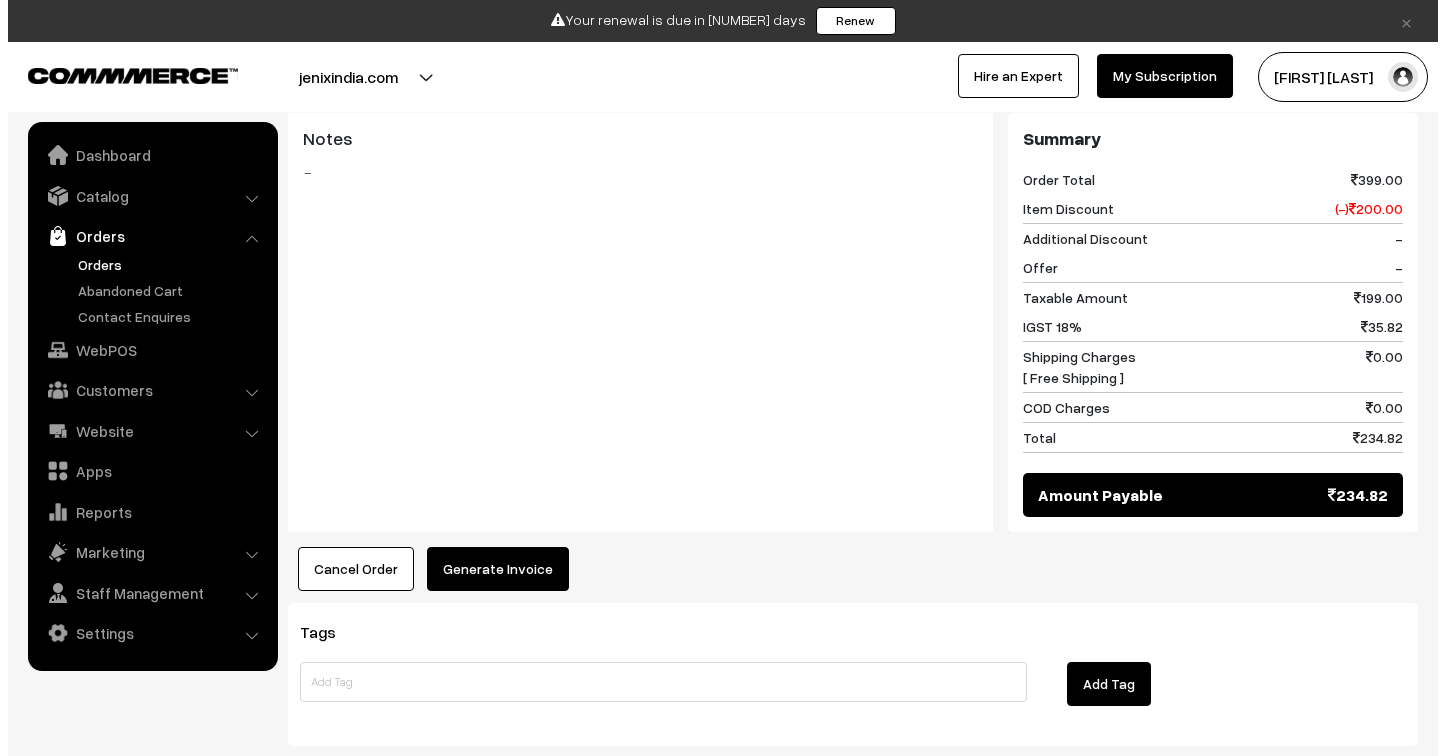 scroll, scrollTop: 888, scrollLeft: 0, axis: vertical 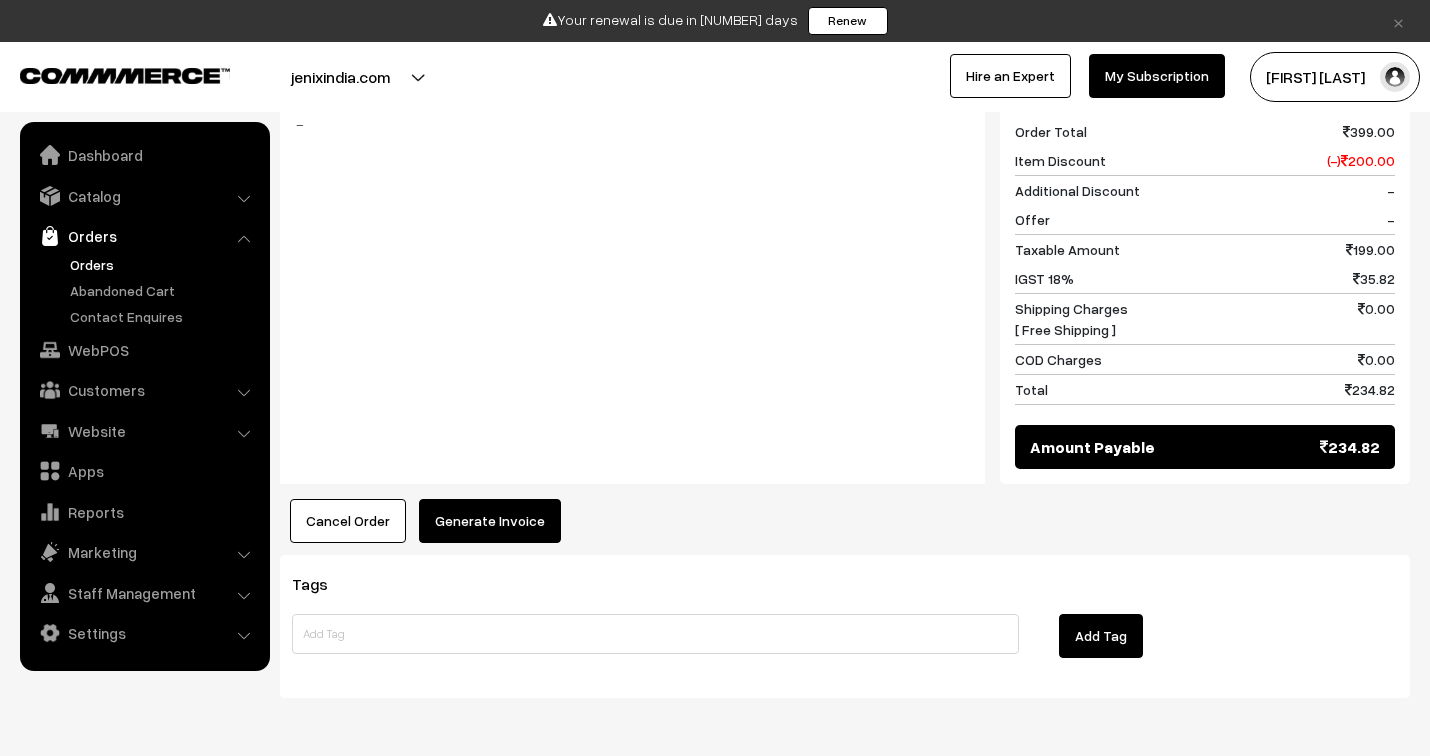 click on "Generate Invoice" at bounding box center (490, 521) 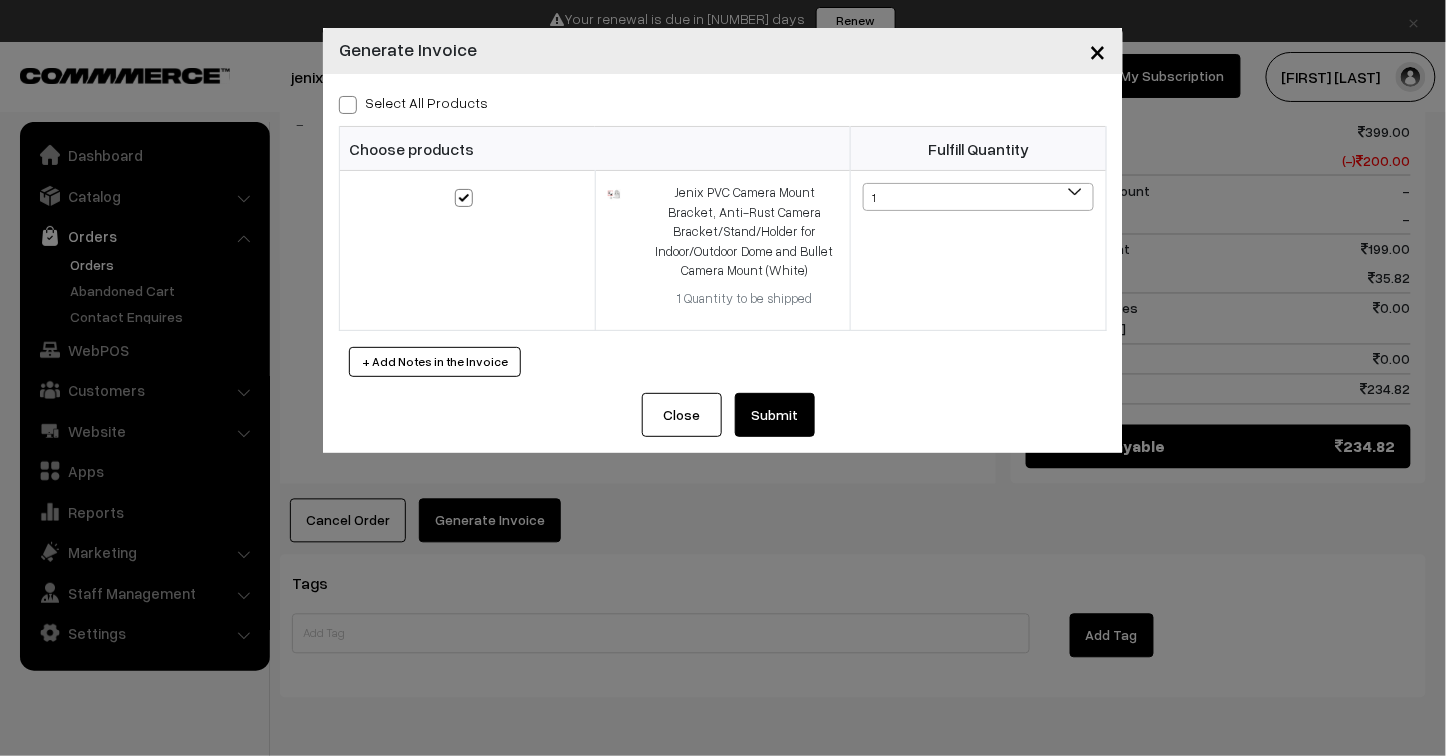 click on "Submit" at bounding box center (775, 415) 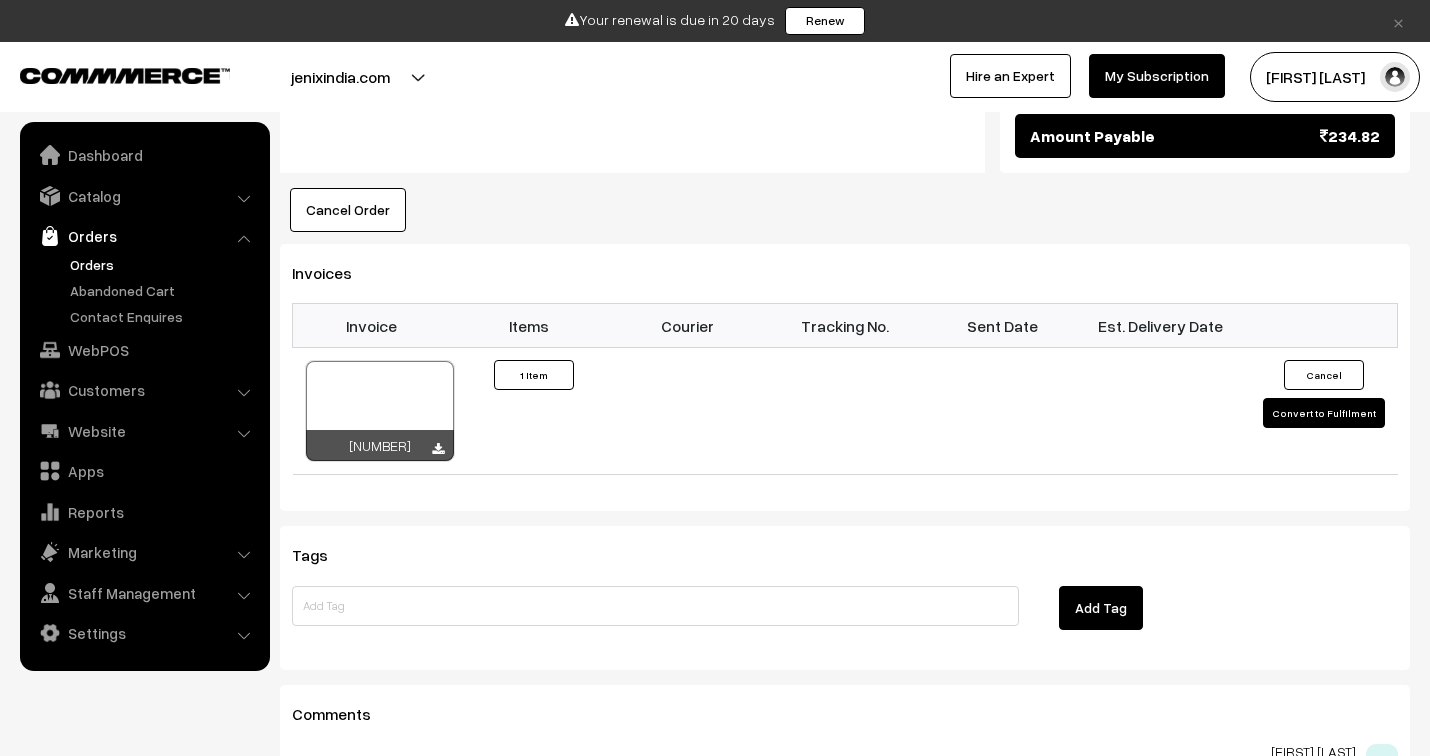 scroll, scrollTop: 1333, scrollLeft: 0, axis: vertical 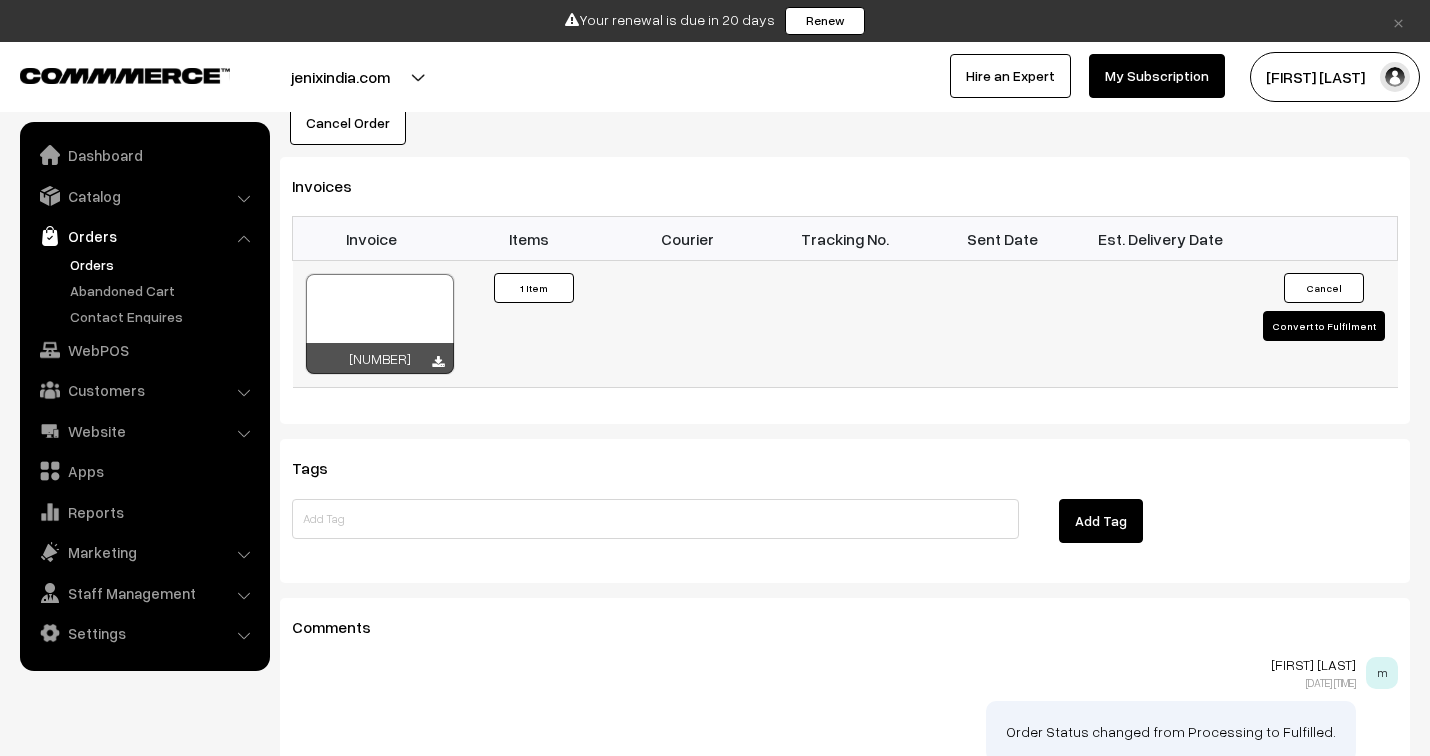 click at bounding box center [380, 324] 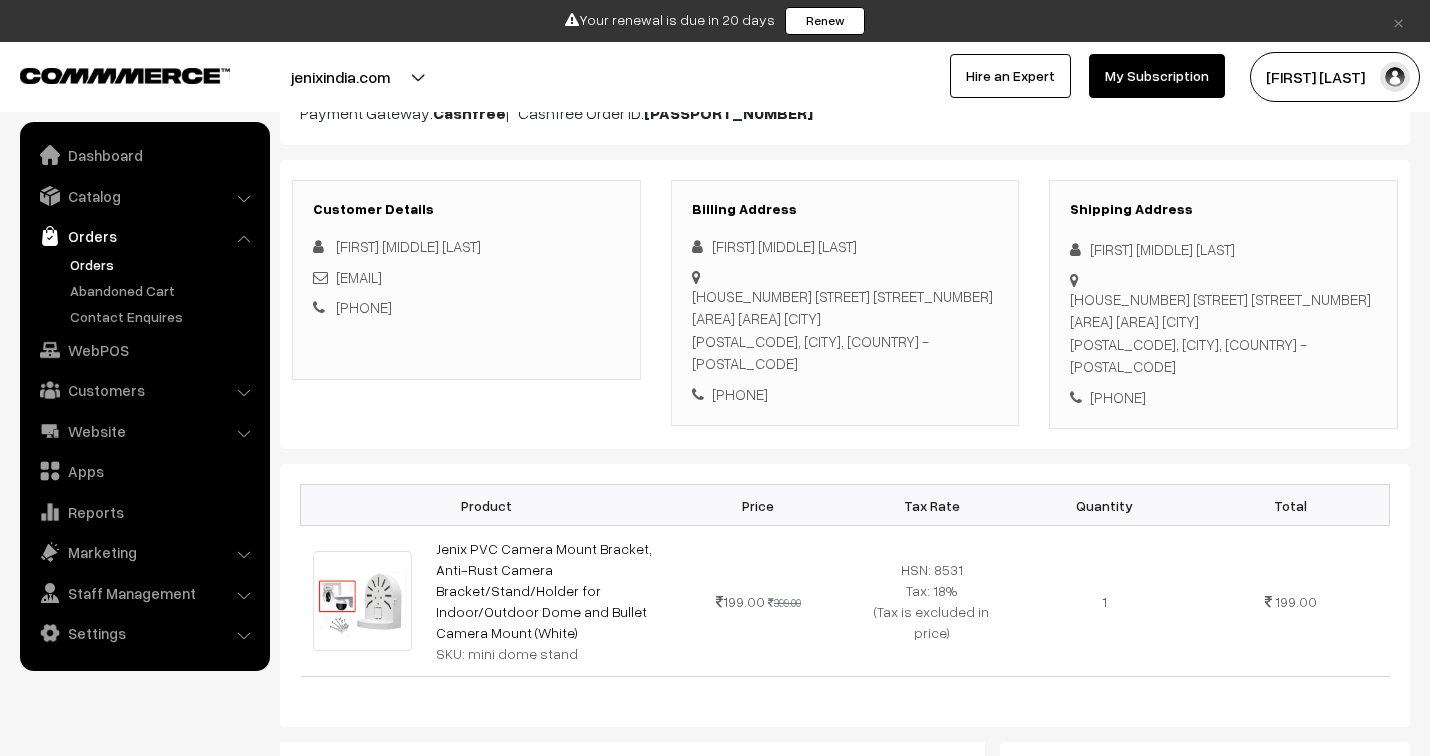 scroll, scrollTop: 0, scrollLeft: 0, axis: both 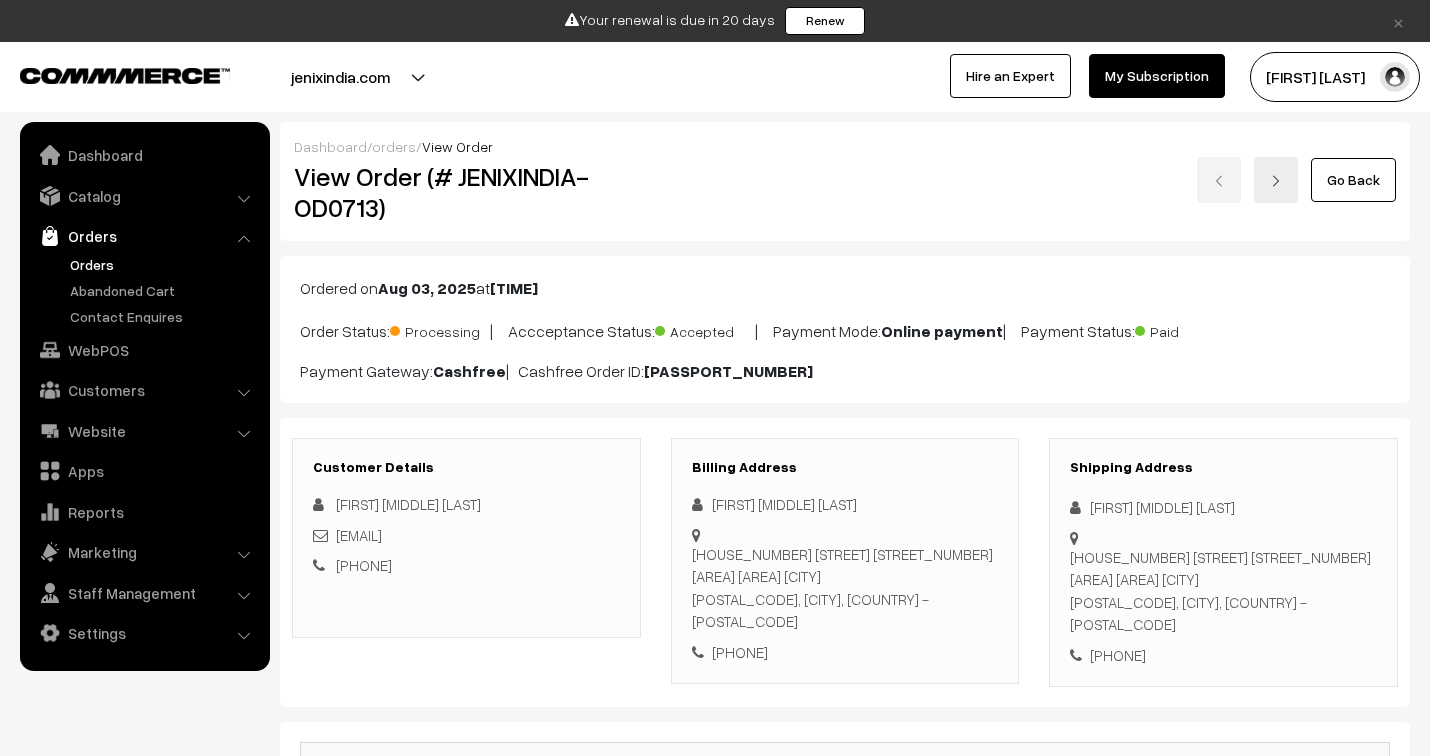 click on "orders" at bounding box center [394, 146] 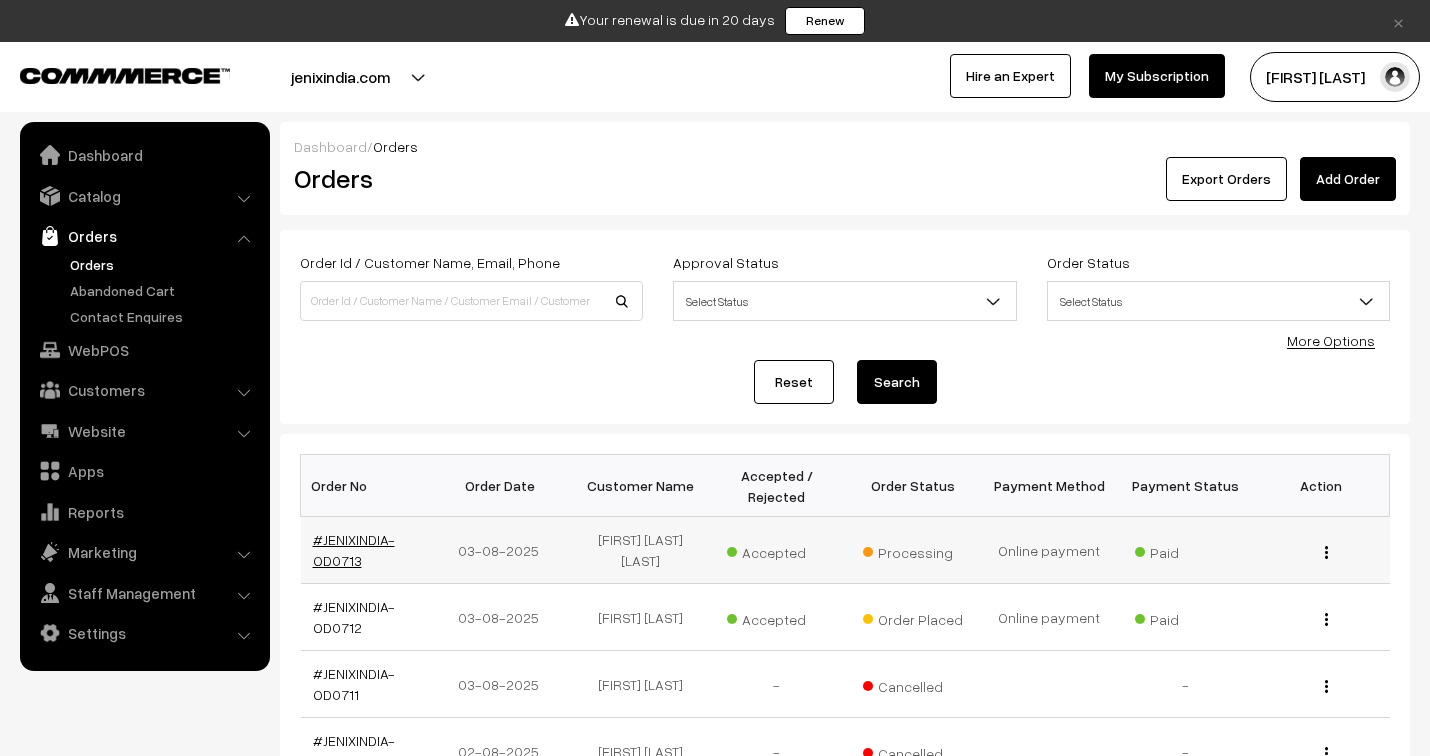 scroll, scrollTop: 222, scrollLeft: 0, axis: vertical 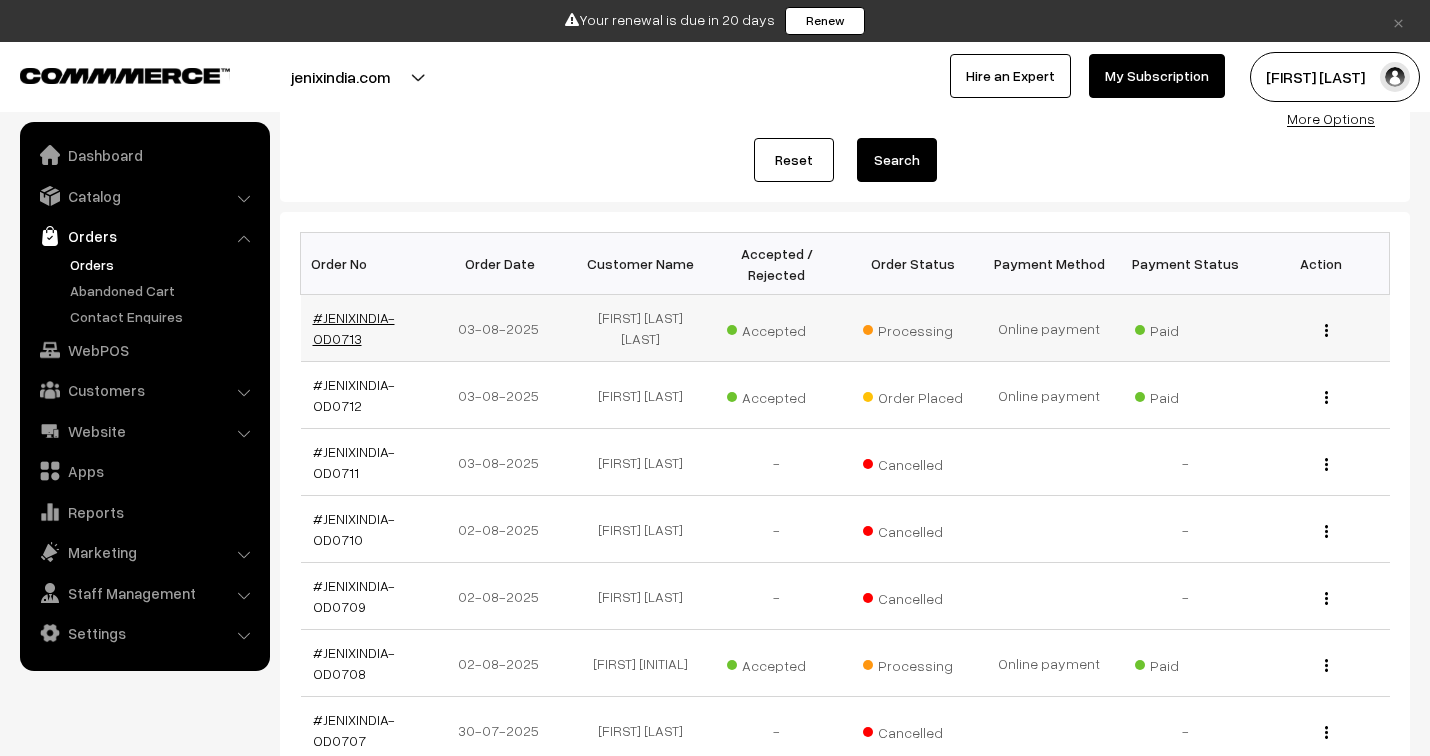 click on "#JENIXINDIA-OD0713" at bounding box center [354, 328] 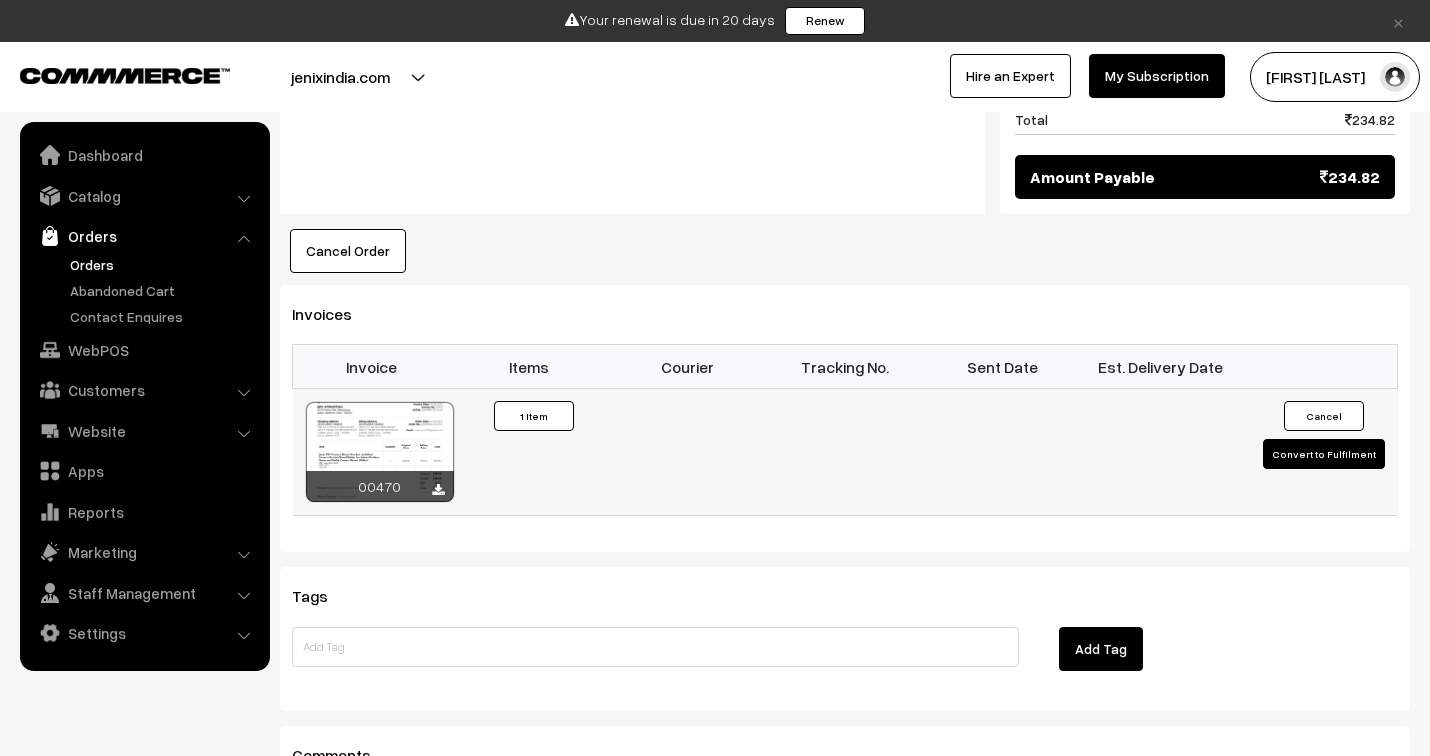 scroll, scrollTop: 1333, scrollLeft: 0, axis: vertical 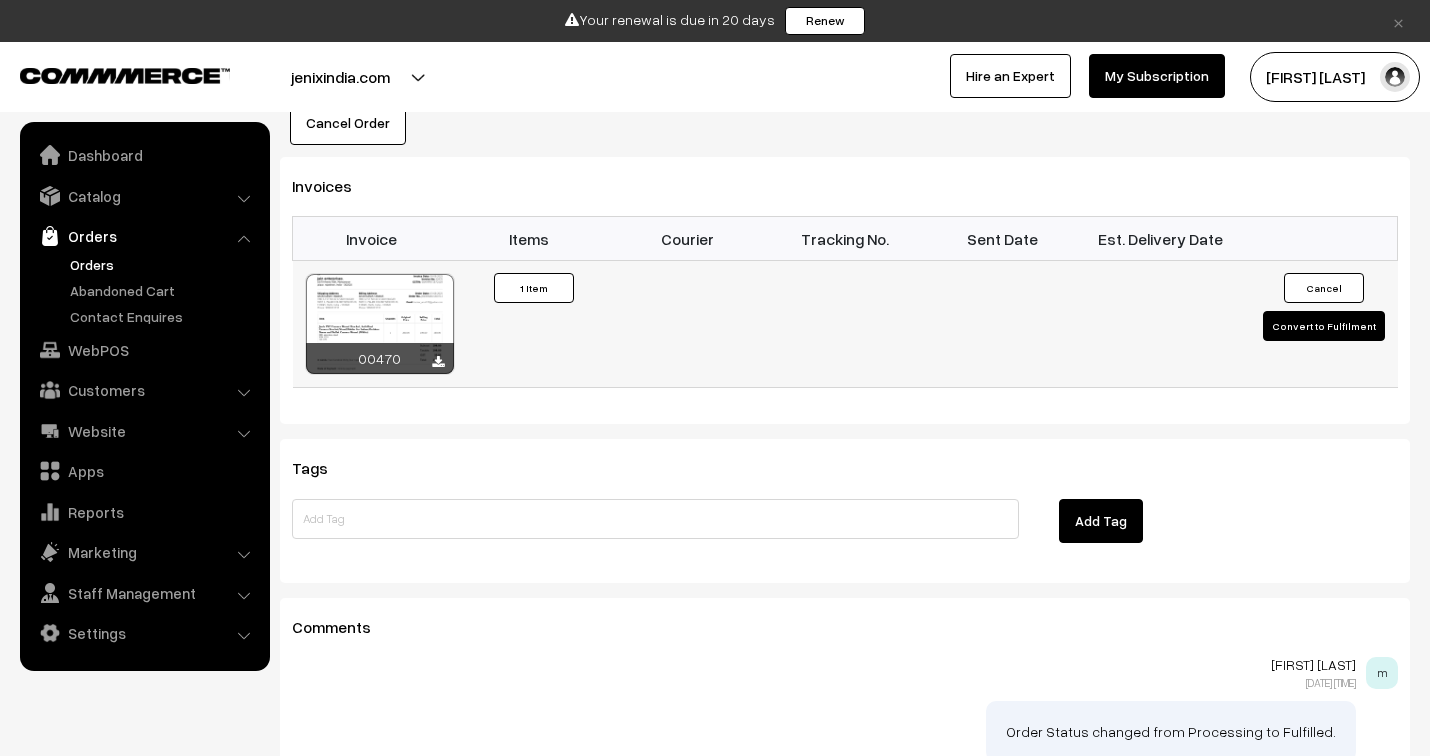 click at bounding box center [380, 324] 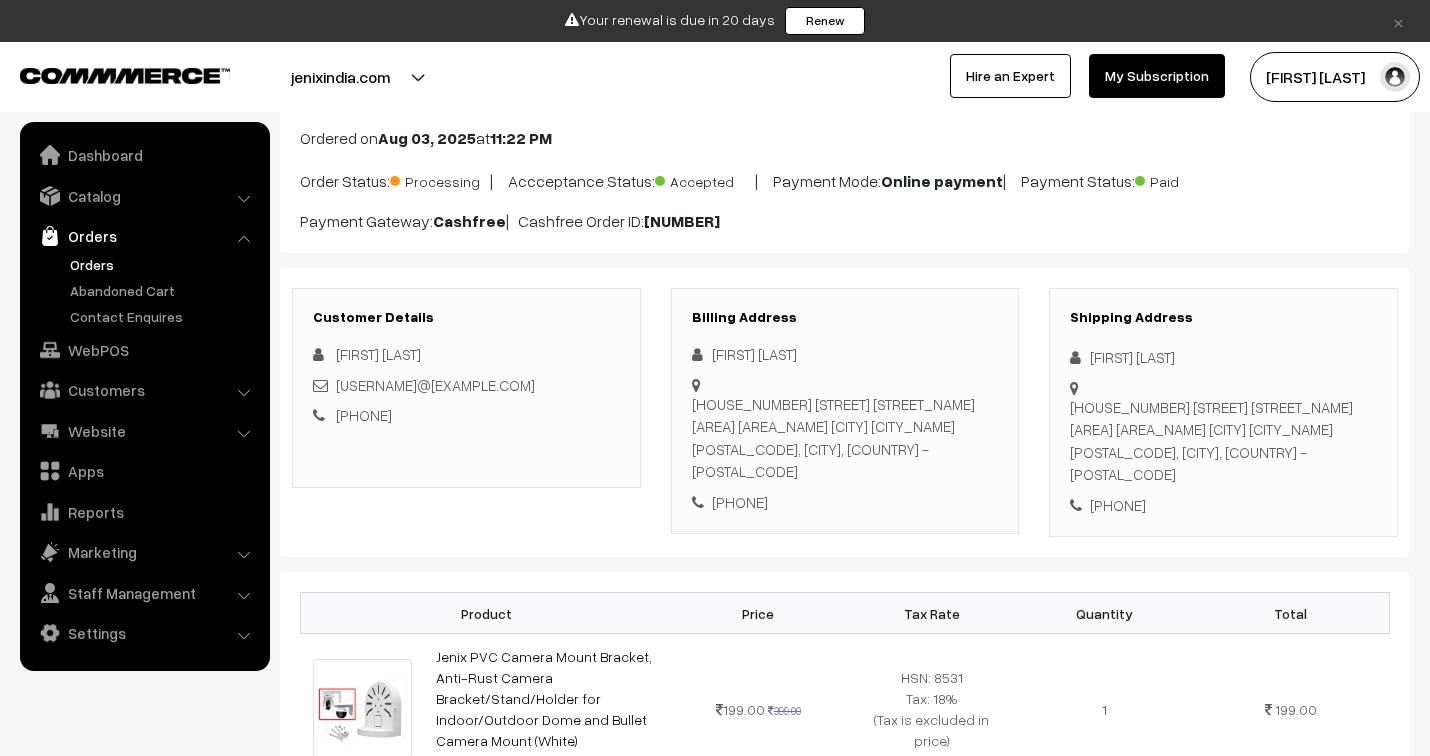 scroll, scrollTop: 0, scrollLeft: 0, axis: both 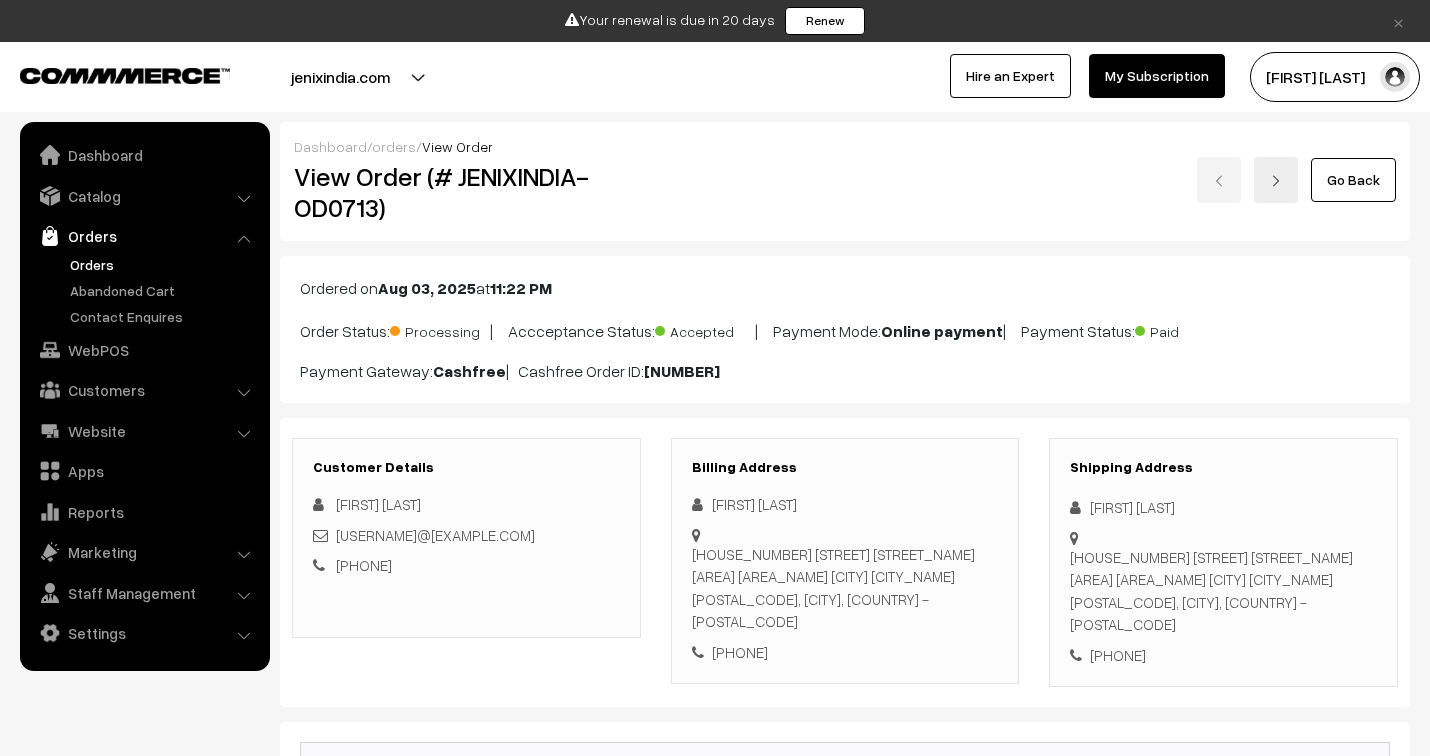 click on "orders" at bounding box center (394, 146) 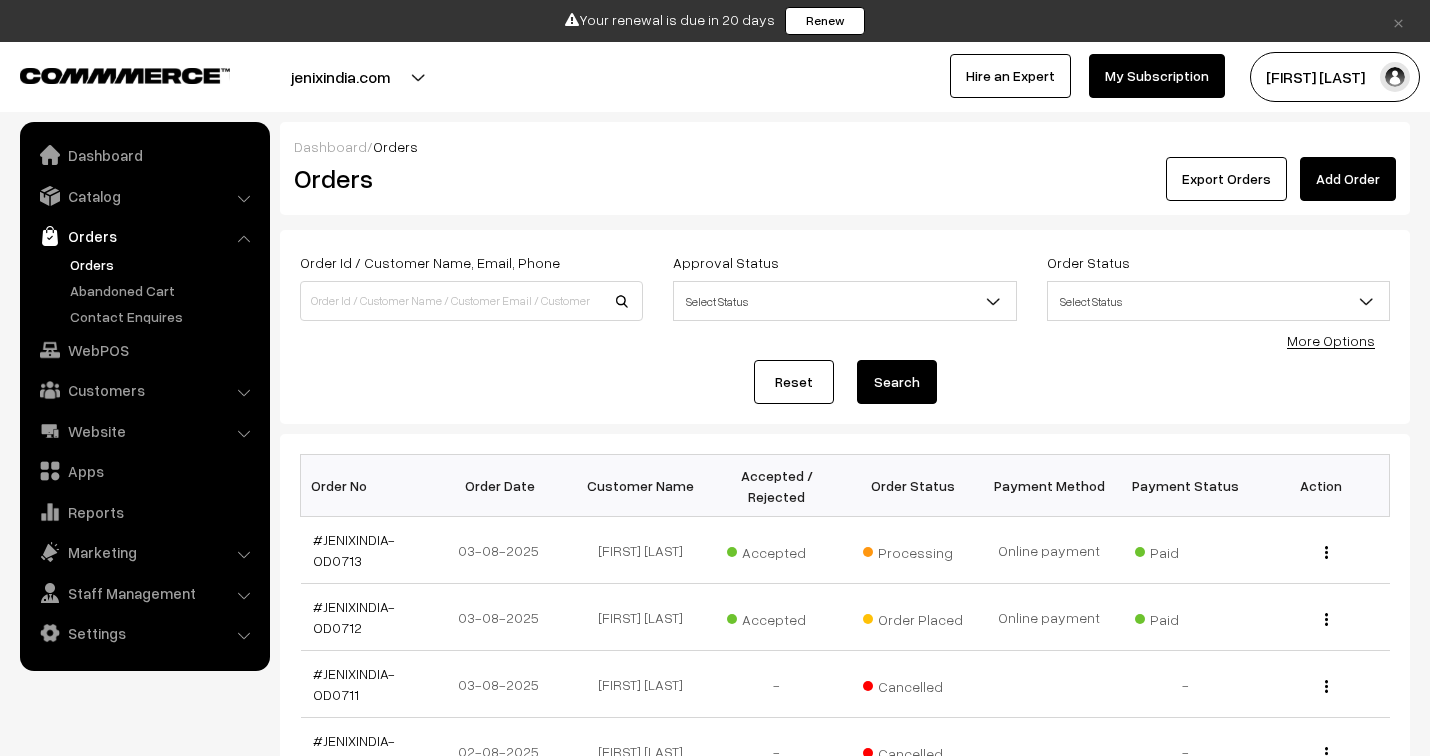 scroll, scrollTop: 111, scrollLeft: 0, axis: vertical 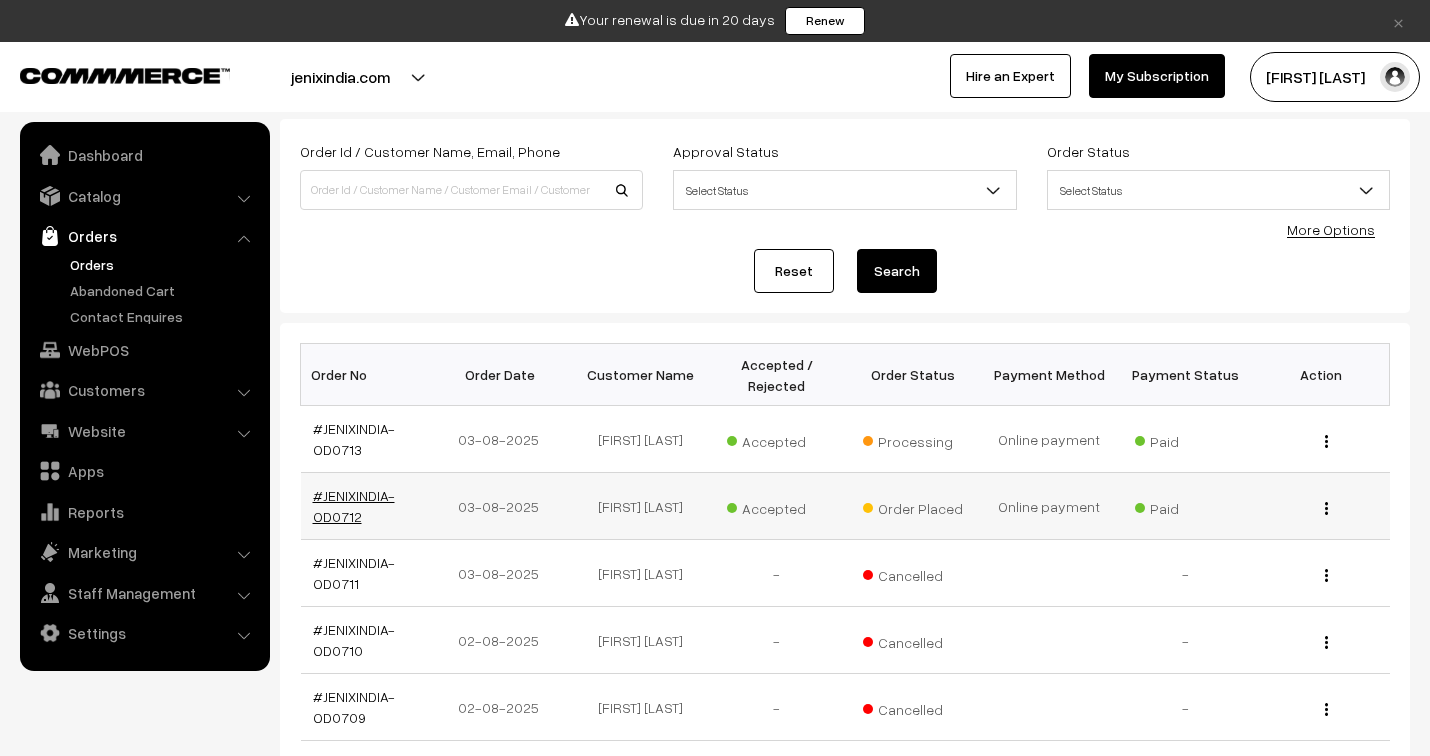click on "#JENIXINDIA-OD0712" at bounding box center [354, 506] 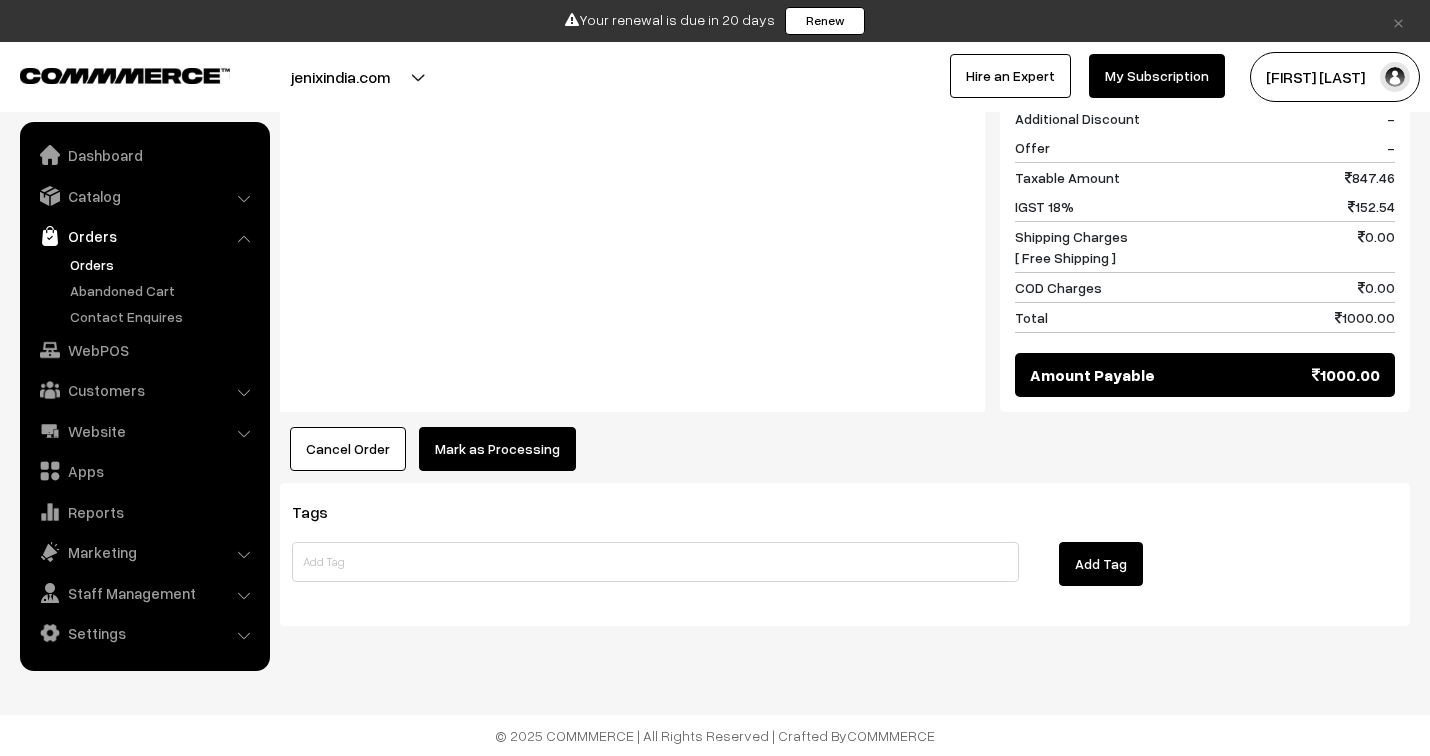 scroll, scrollTop: 1000, scrollLeft: 0, axis: vertical 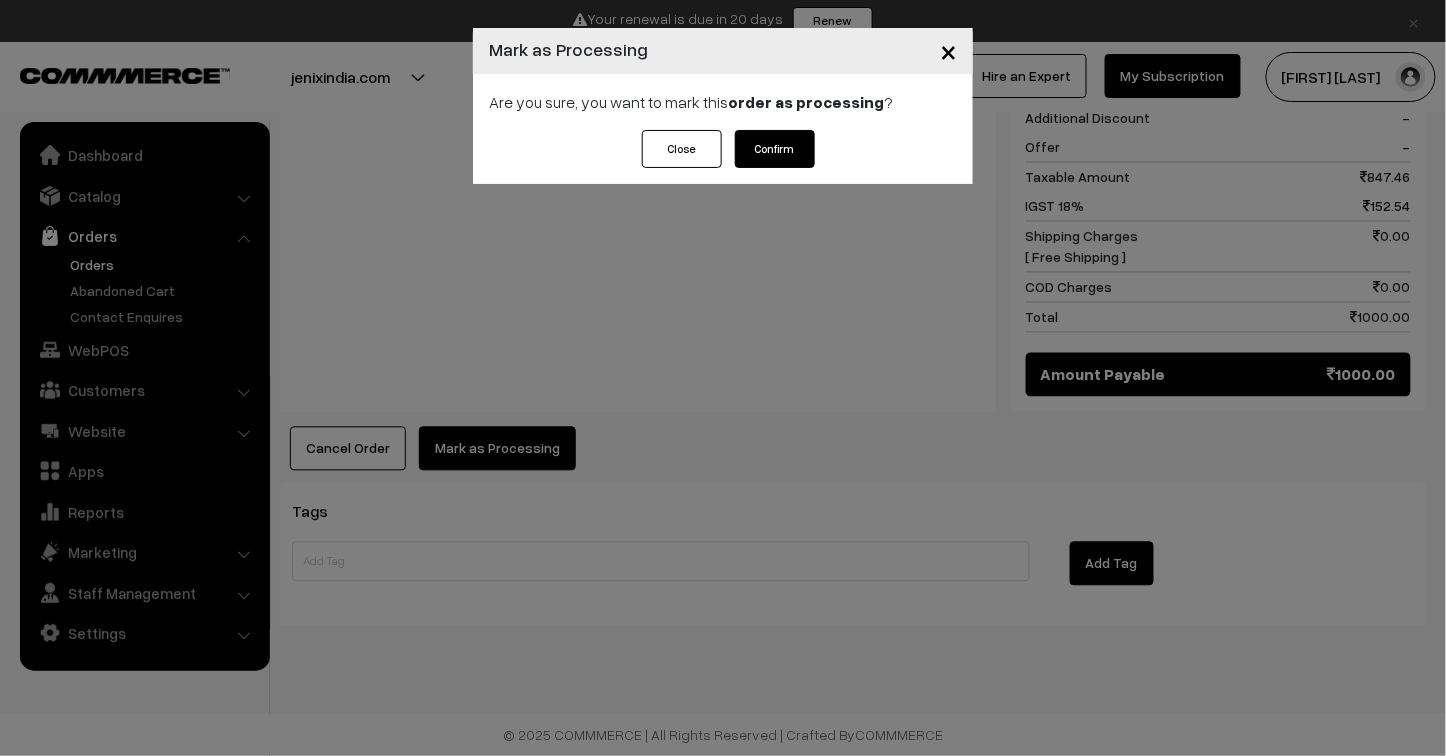 click on "Confirm" at bounding box center [775, 149] 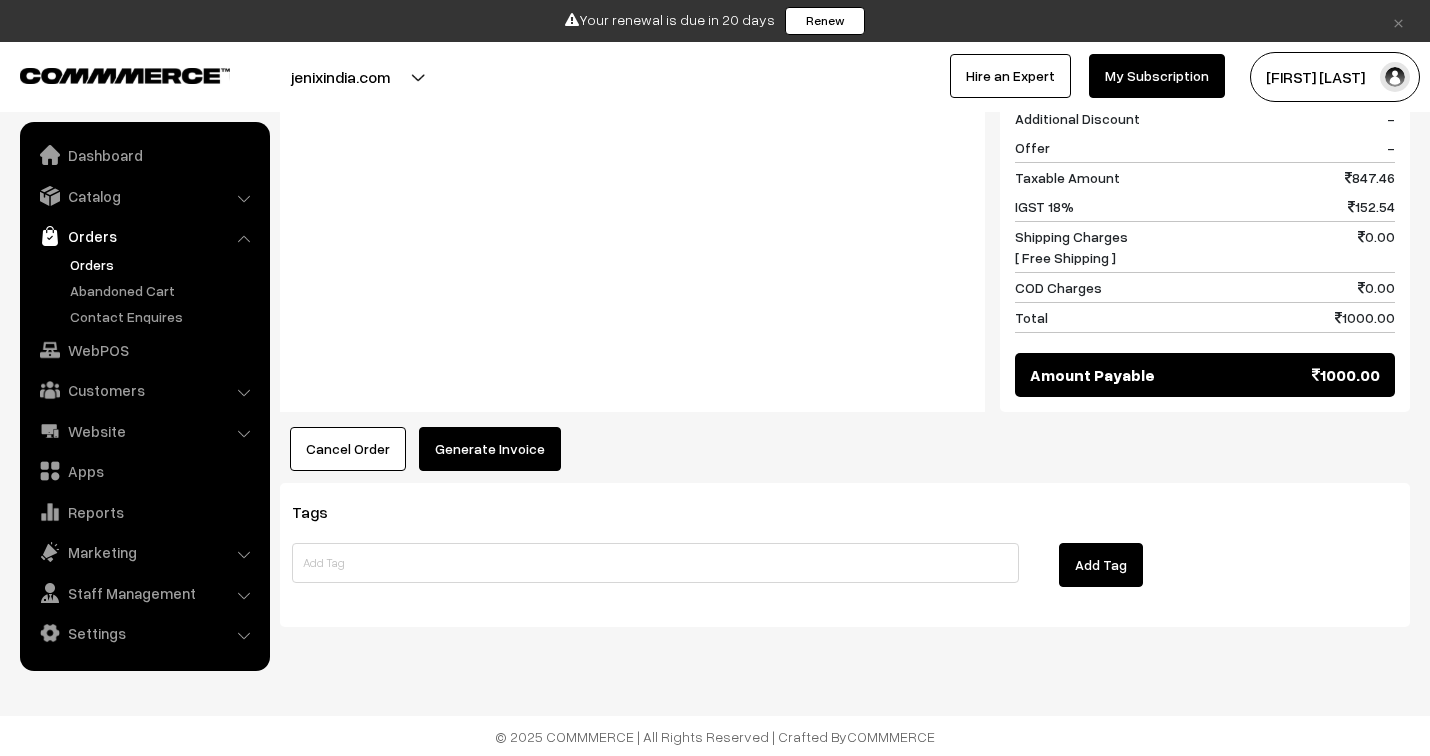 click on "Generate Invoice" at bounding box center (490, 449) 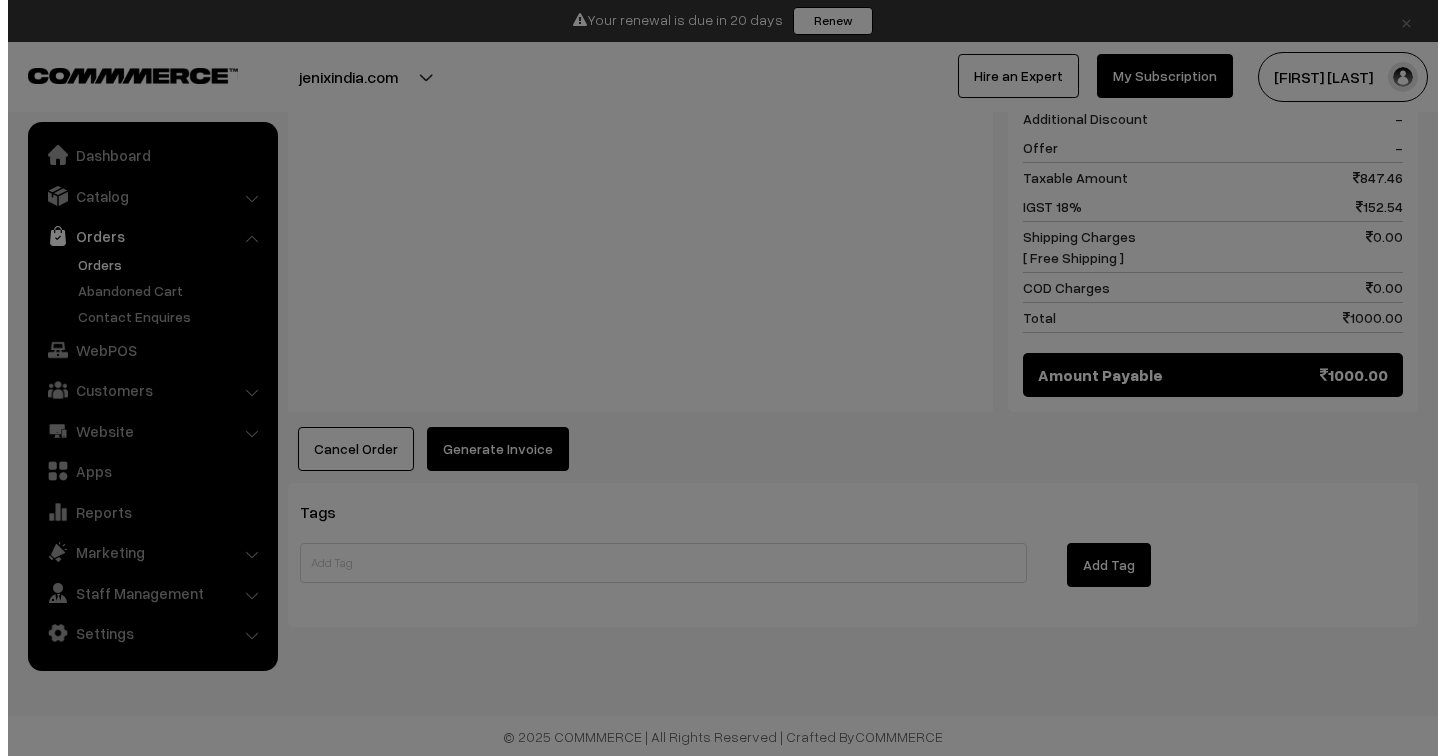 scroll, scrollTop: 1007, scrollLeft: 0, axis: vertical 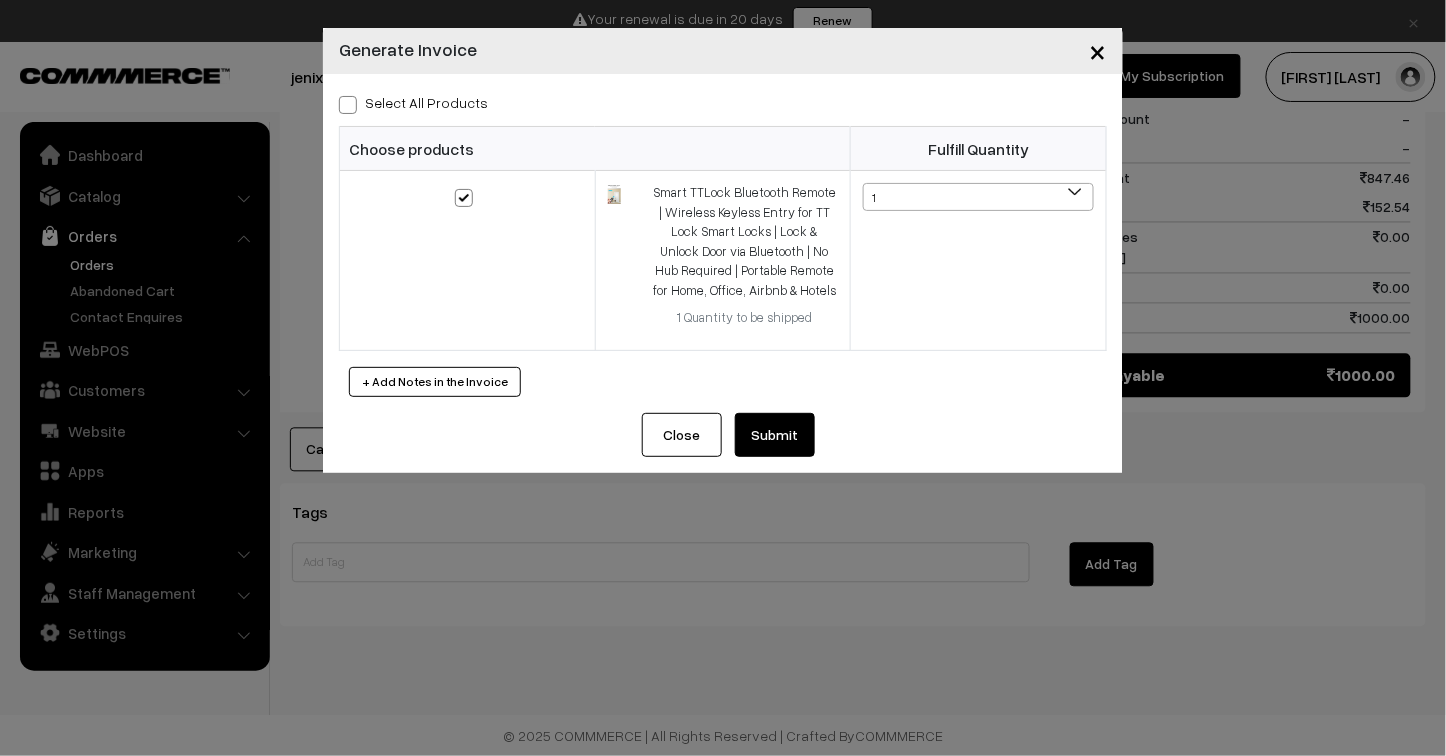 click on "Submit" at bounding box center [775, 435] 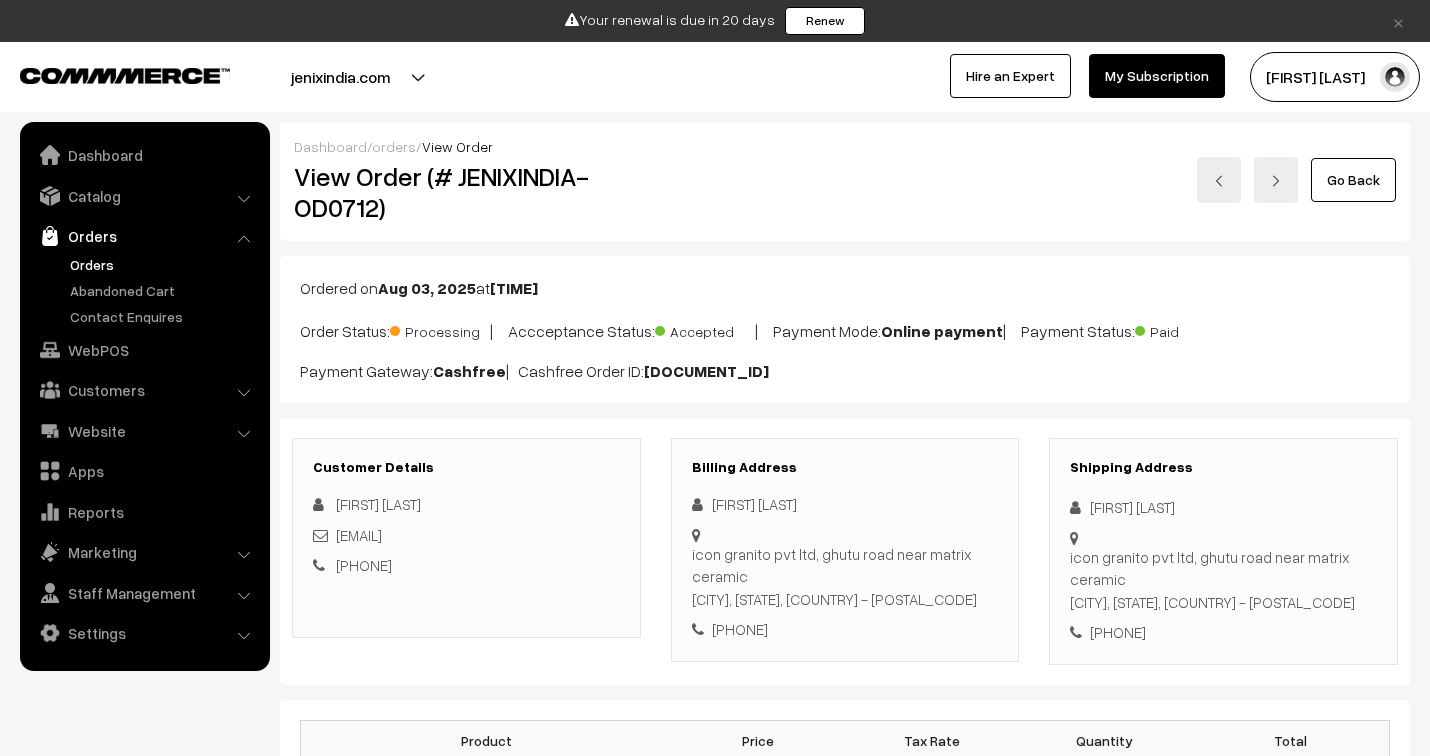 click at bounding box center (380, 1656) 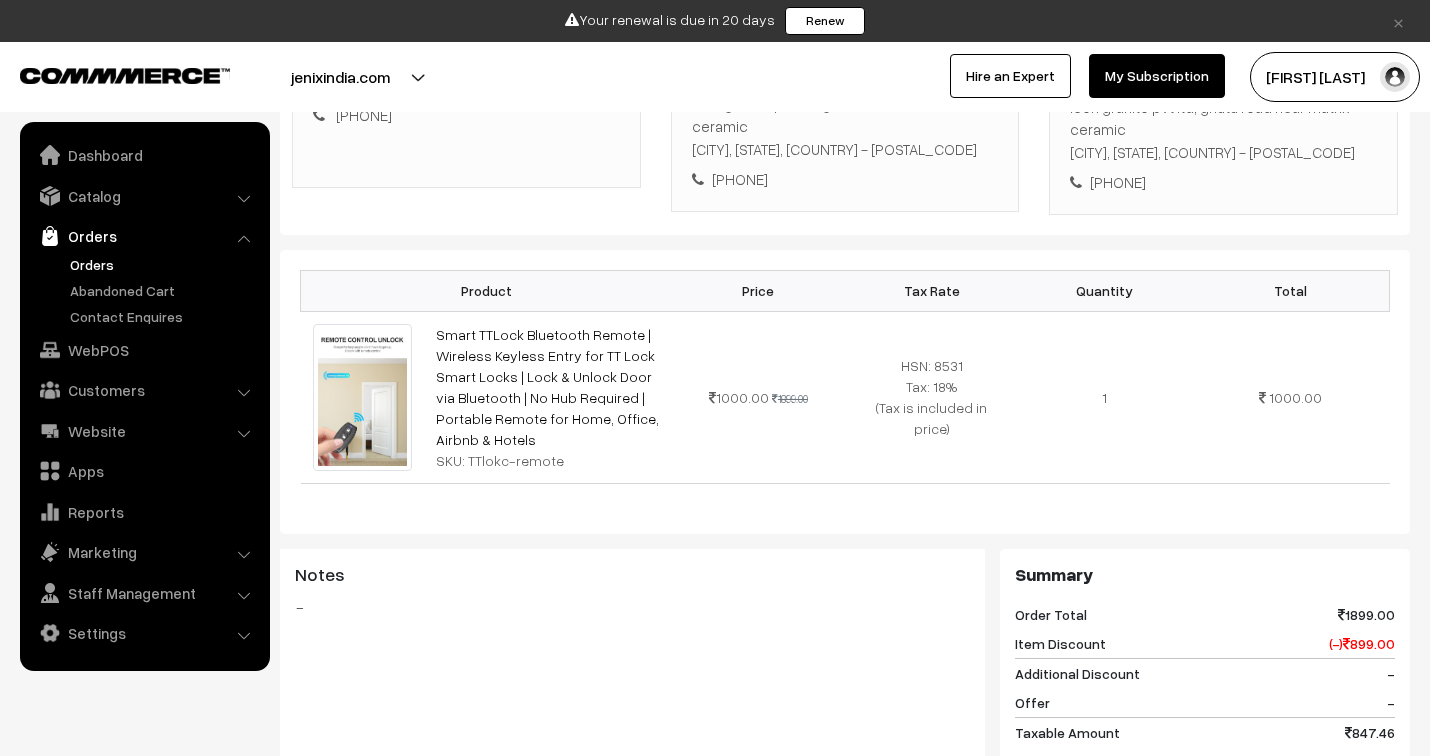 scroll, scrollTop: 341, scrollLeft: 0, axis: vertical 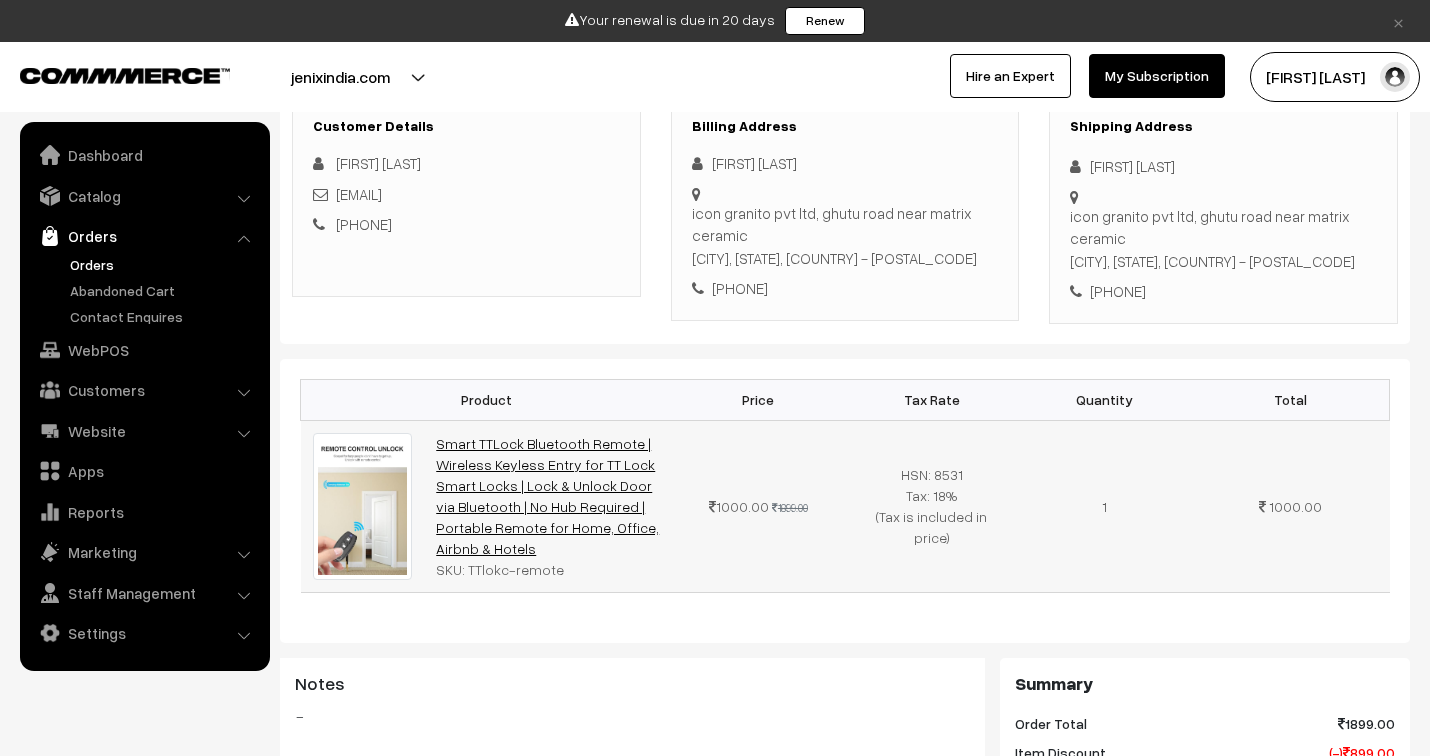 click on "Smart TTLock Bluetooth Remote | Wireless Keyless Entry for TT Lock Smart Locks | Lock & Unlock Door via Bluetooth | No Hub Required | Portable Remote for Home, Office, Airbnb & Hotels" at bounding box center (547, 496) 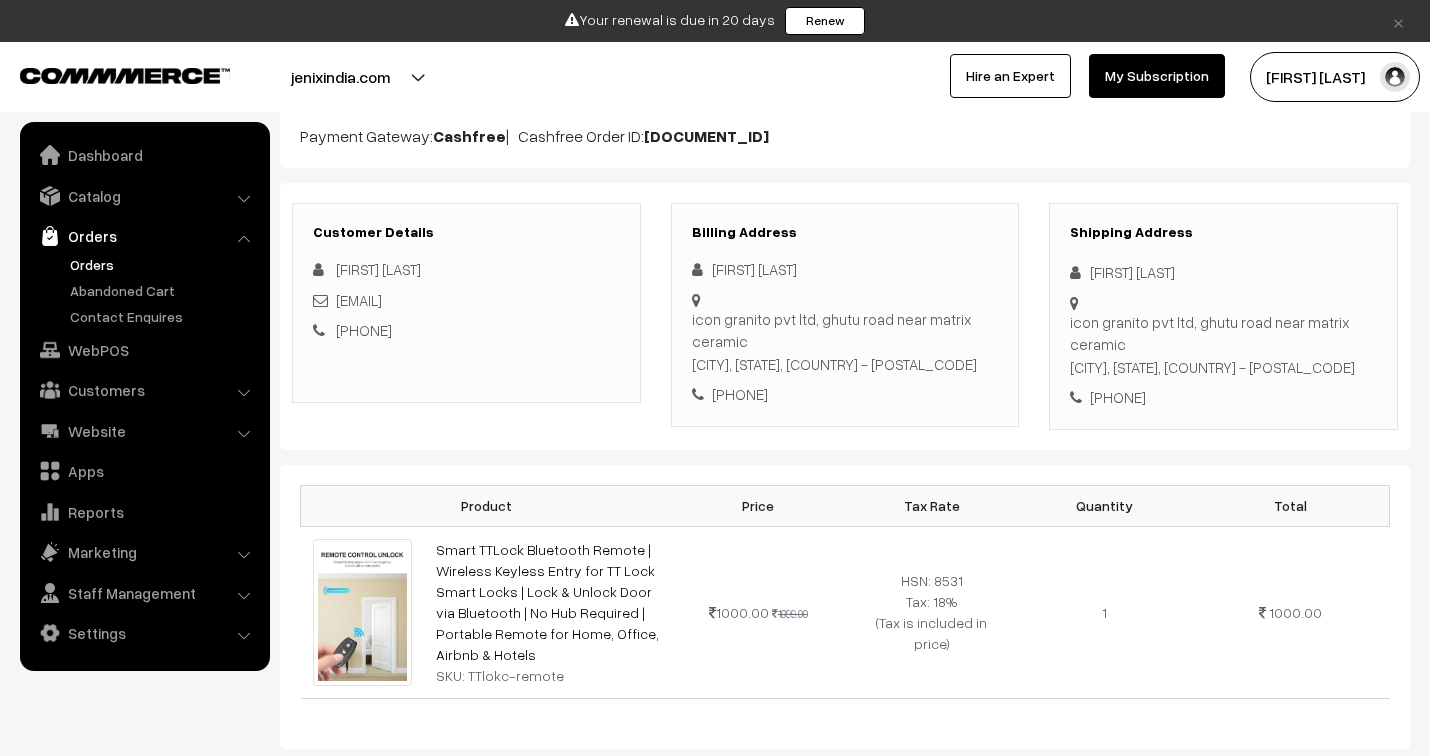 scroll, scrollTop: 0, scrollLeft: 0, axis: both 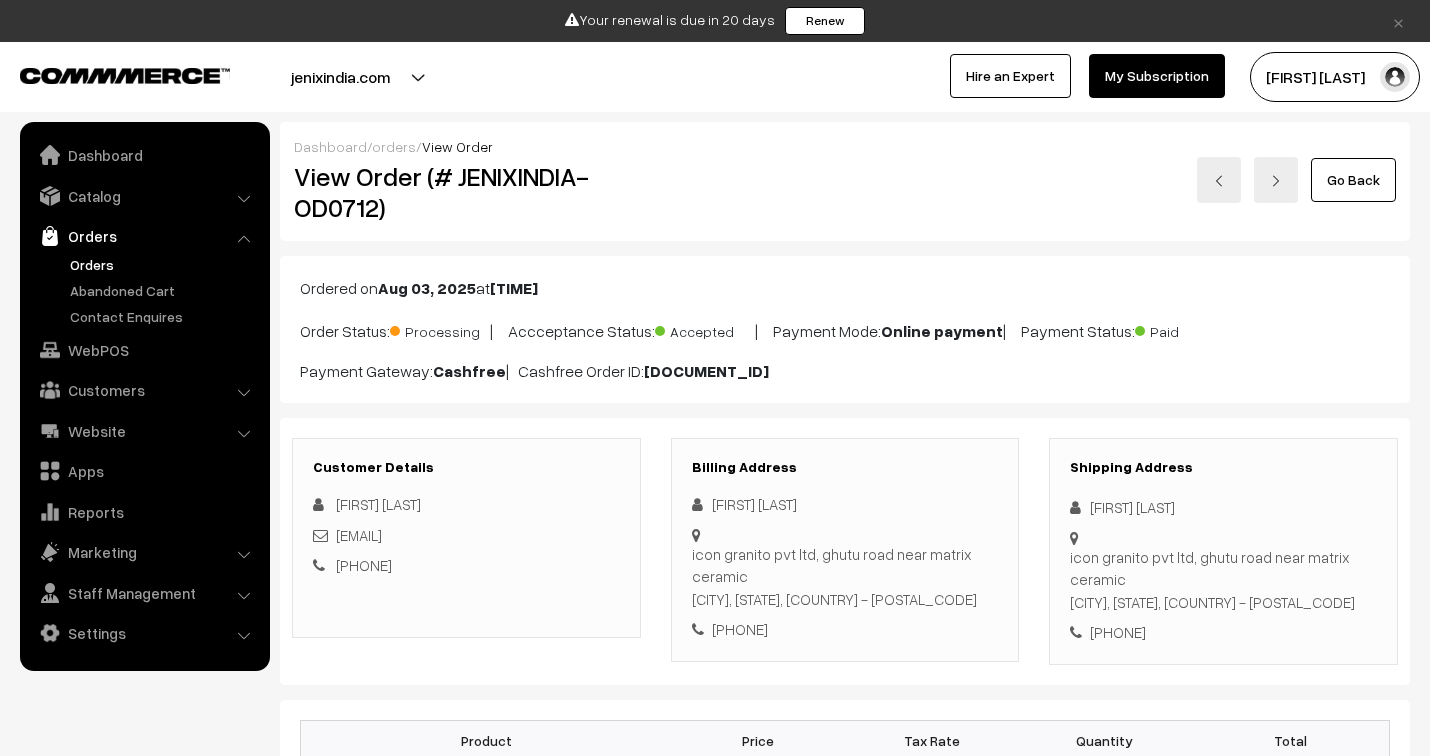 click on "orders" at bounding box center (394, 146) 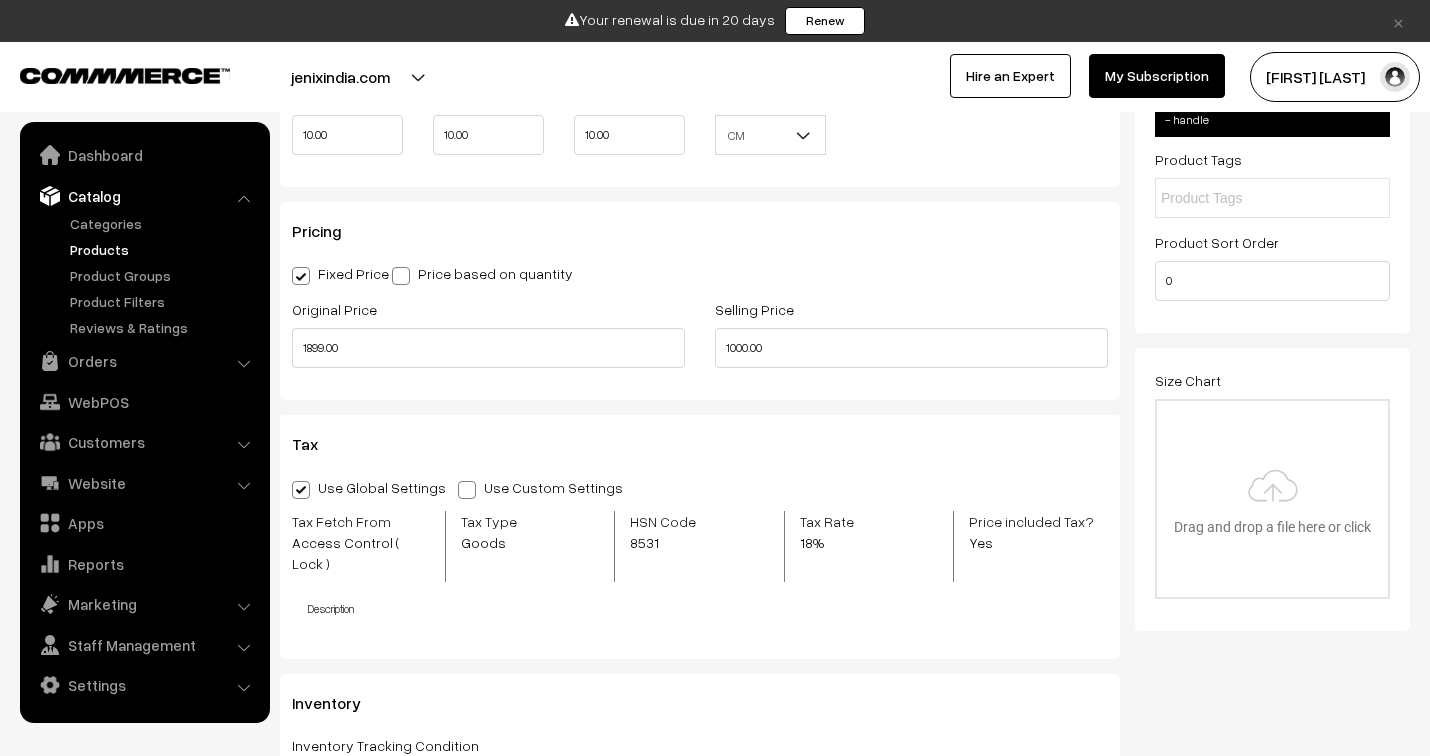 scroll, scrollTop: 1666, scrollLeft: 0, axis: vertical 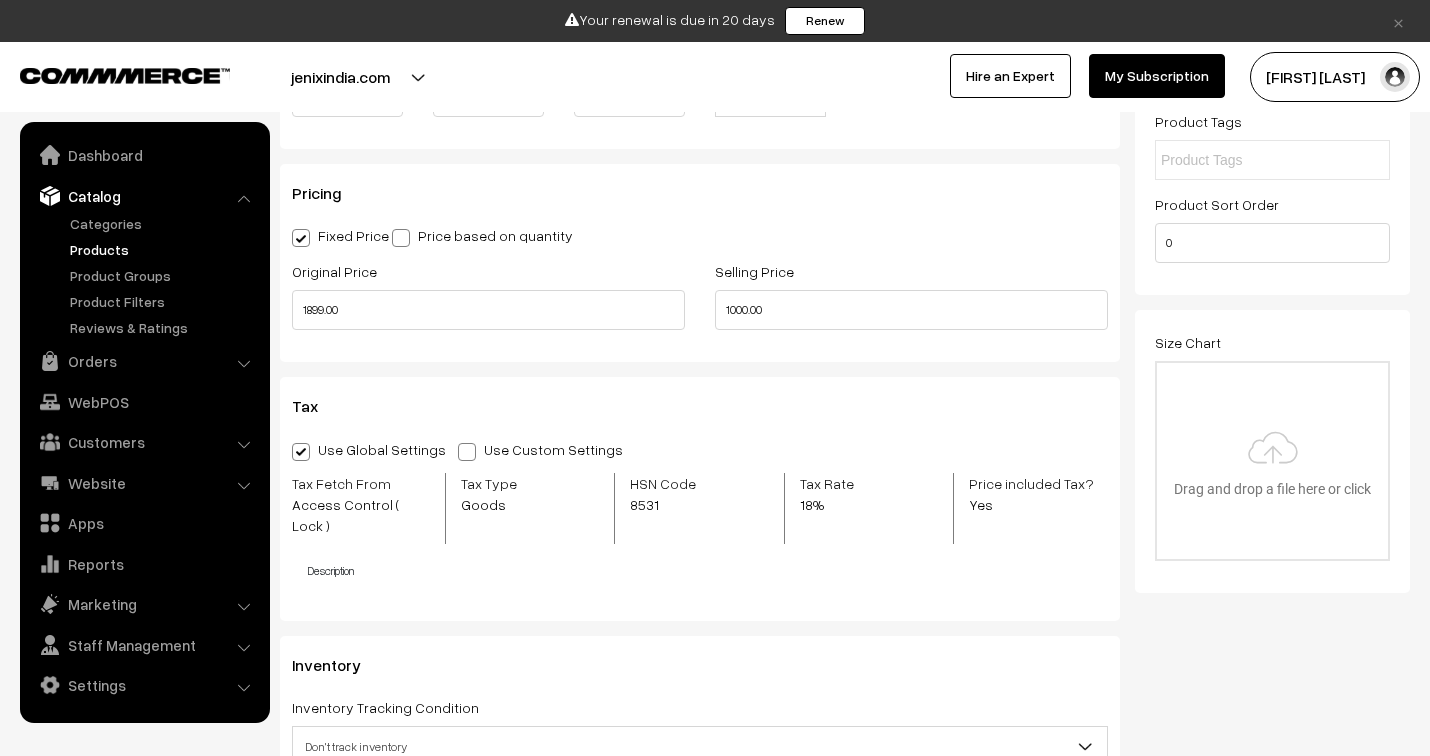 click at bounding box center (467, 452) 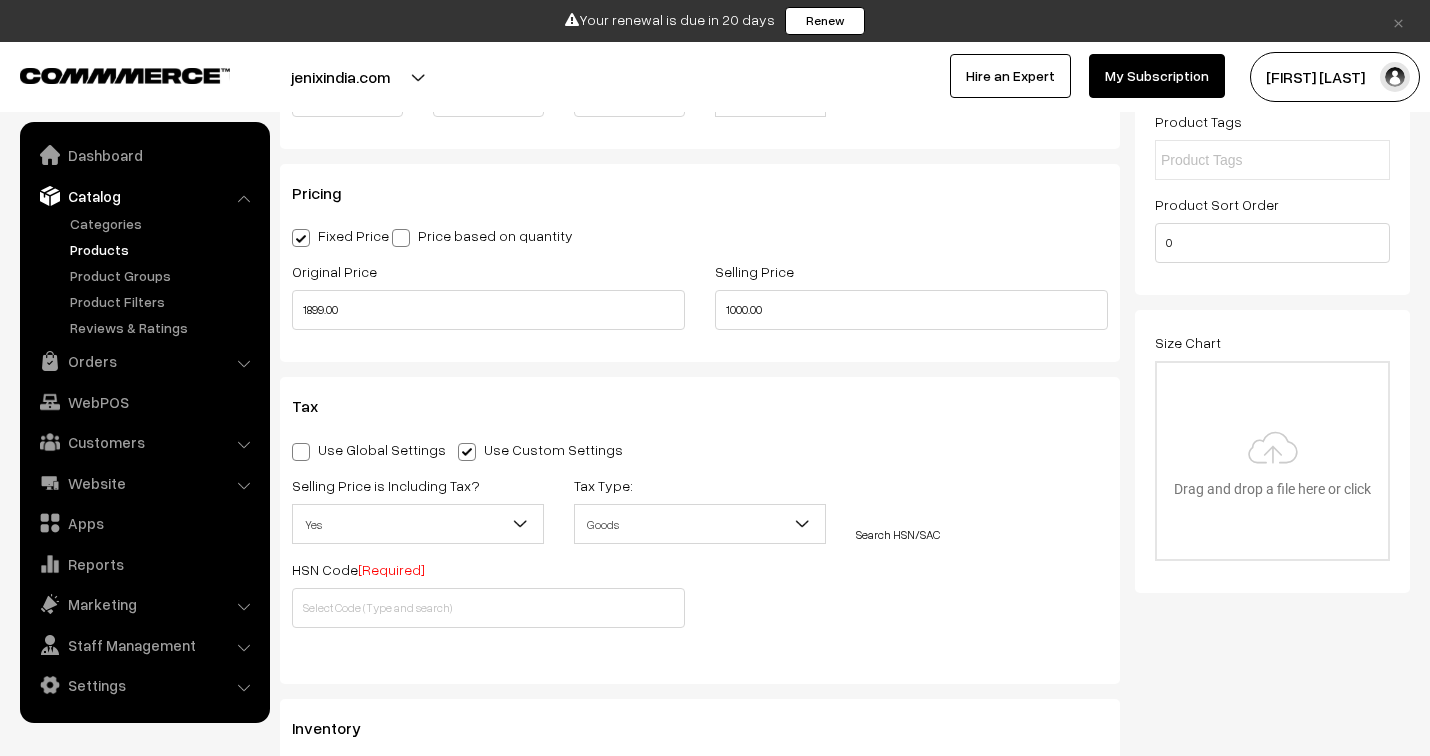 click at bounding box center (521, 524) 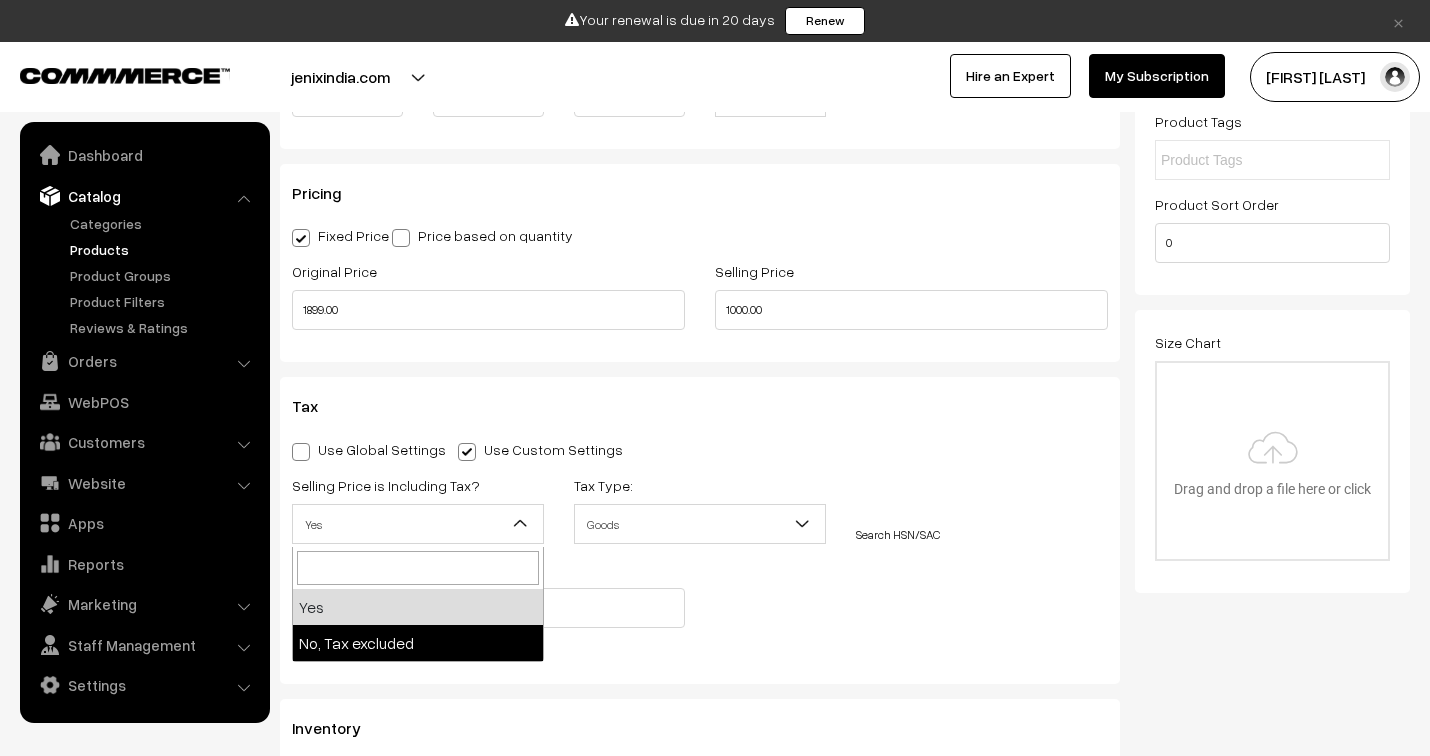 select on "2" 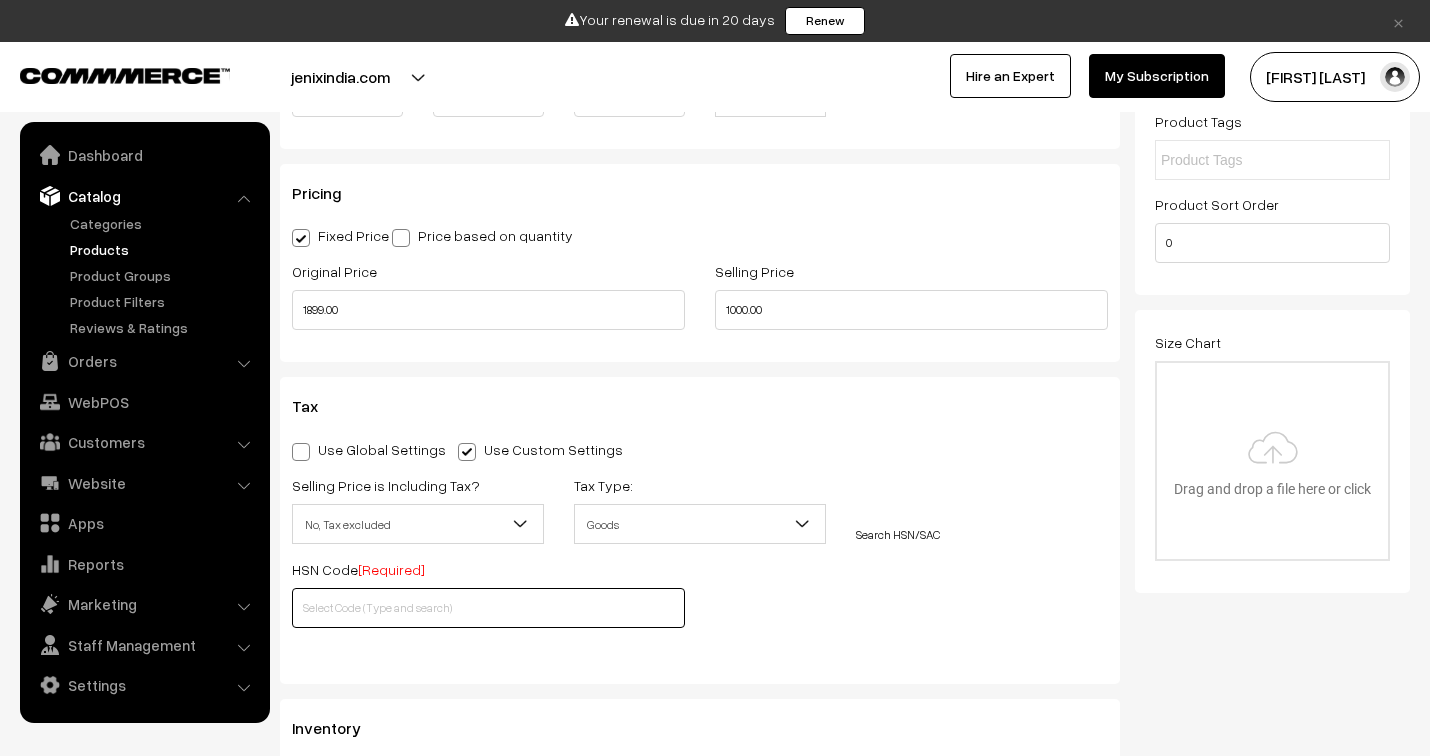 click at bounding box center [488, 608] 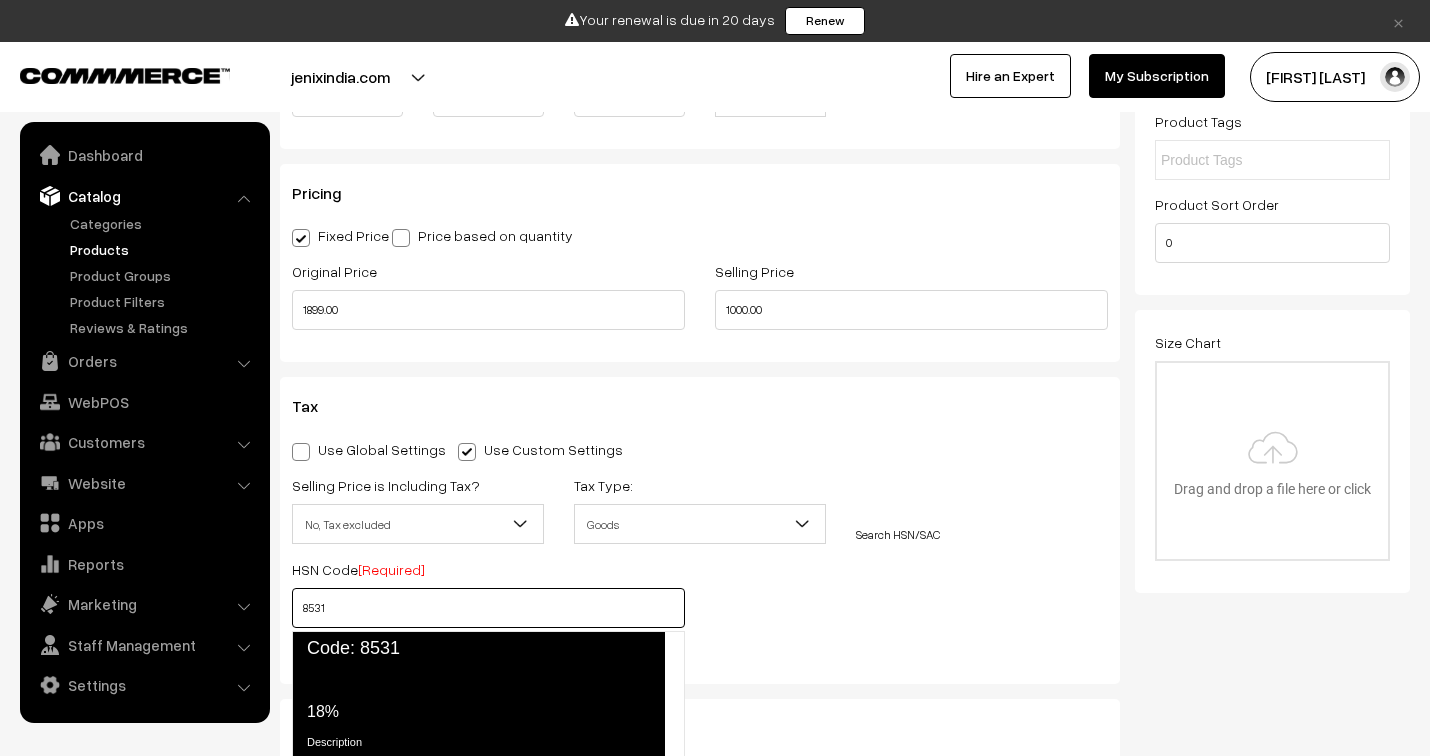 click on "Code: 8531" 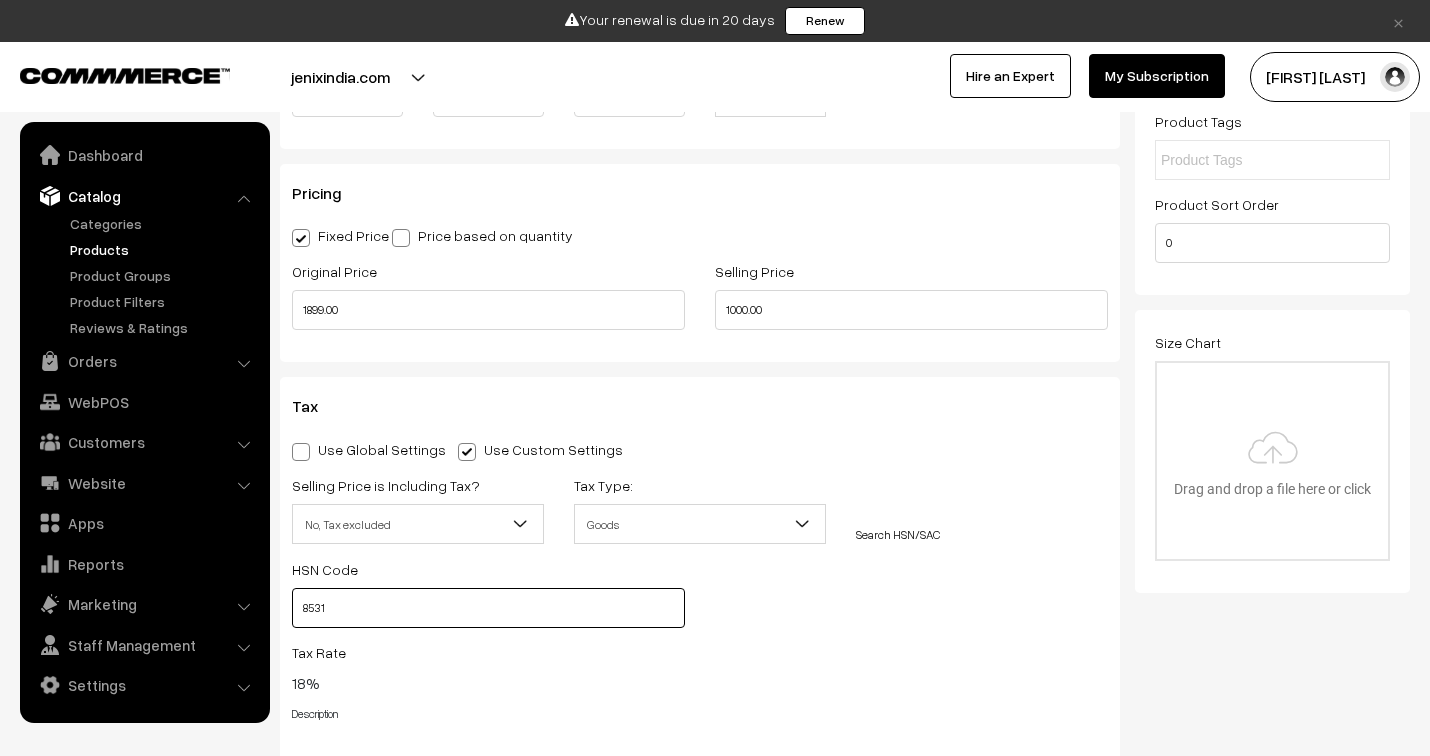 type on "8531" 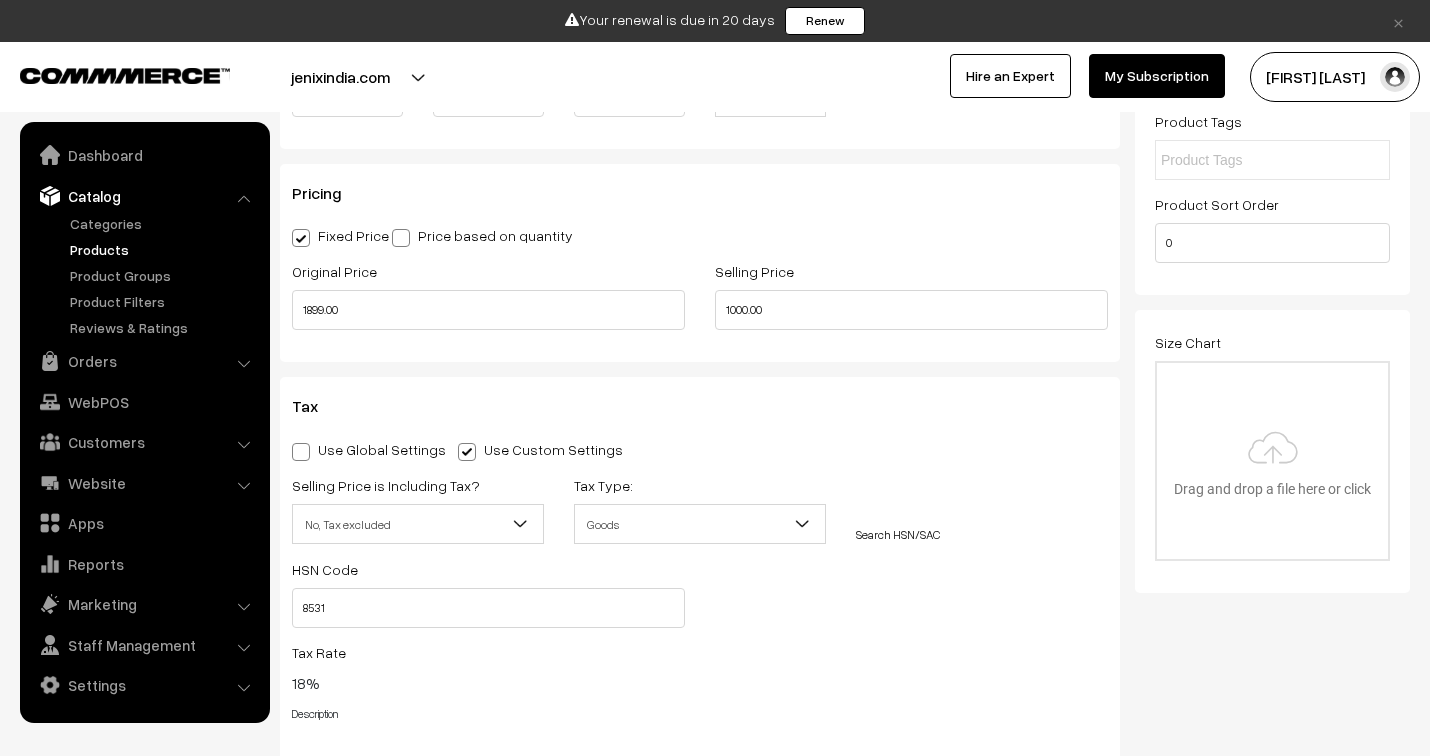 click on "Selling Price is Including Tax?
Yes
No, Tax excluded
No, Tax excluded
Tax Type:
Goods
Service
Goods
Search HSN/SAC
HSN Code
8531
Tax Rate   18% Description" at bounding box center (700, 619) 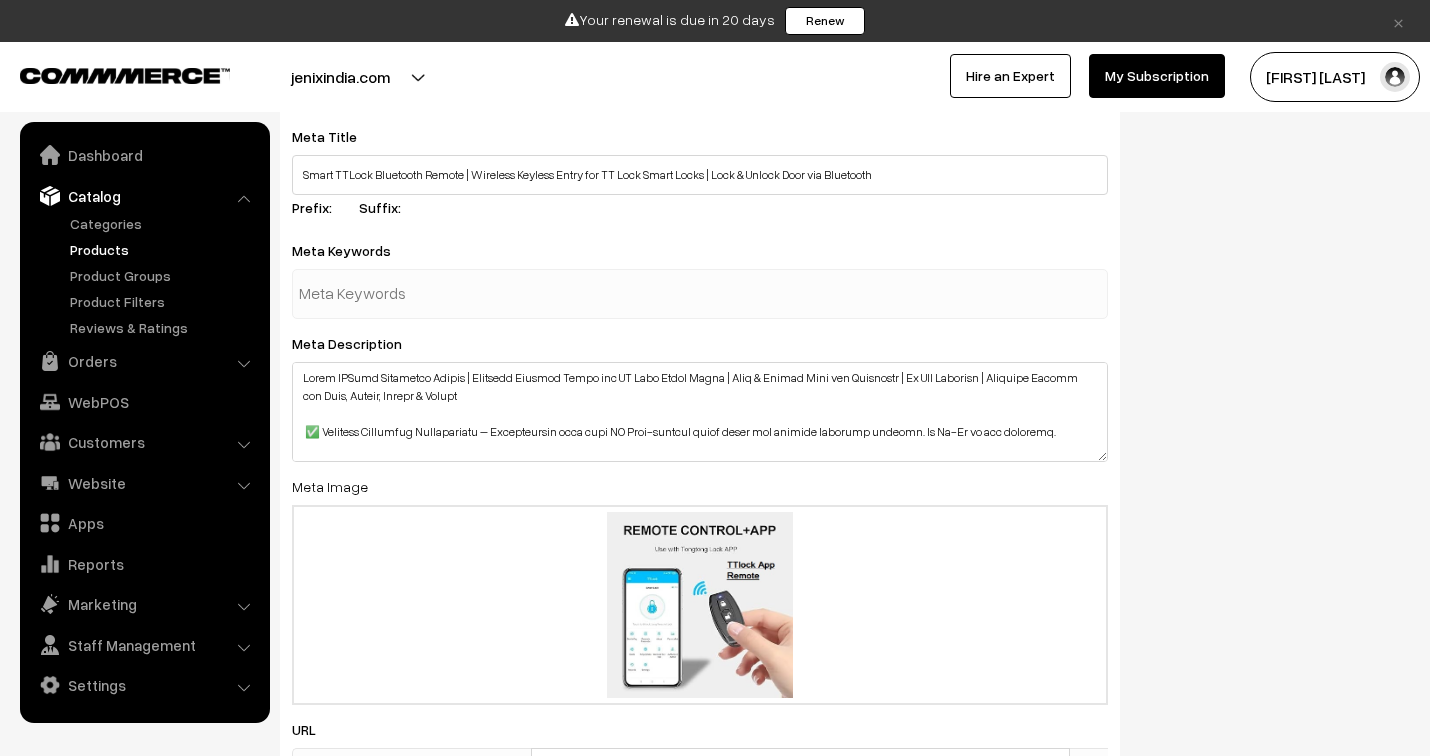 scroll, scrollTop: 3111, scrollLeft: 0, axis: vertical 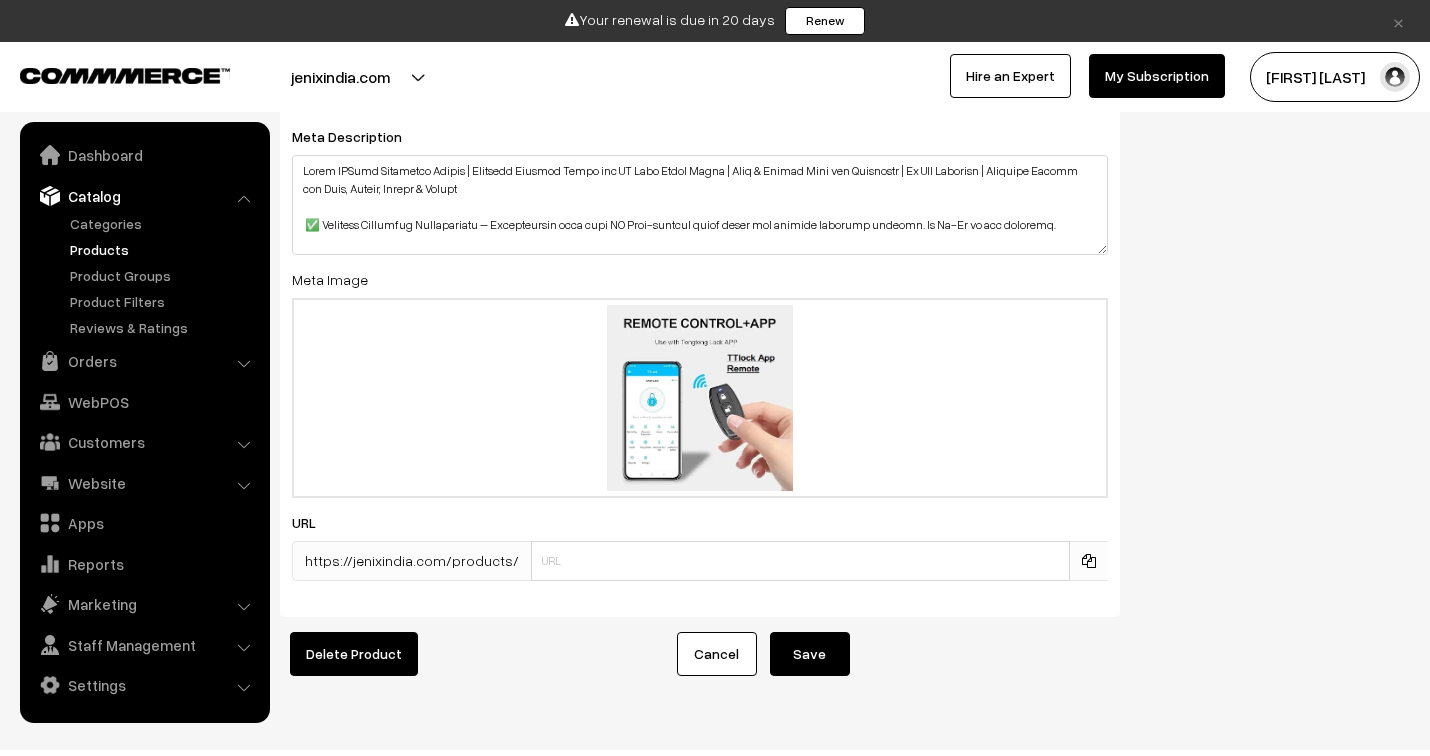 click on "Save" at bounding box center (810, 654) 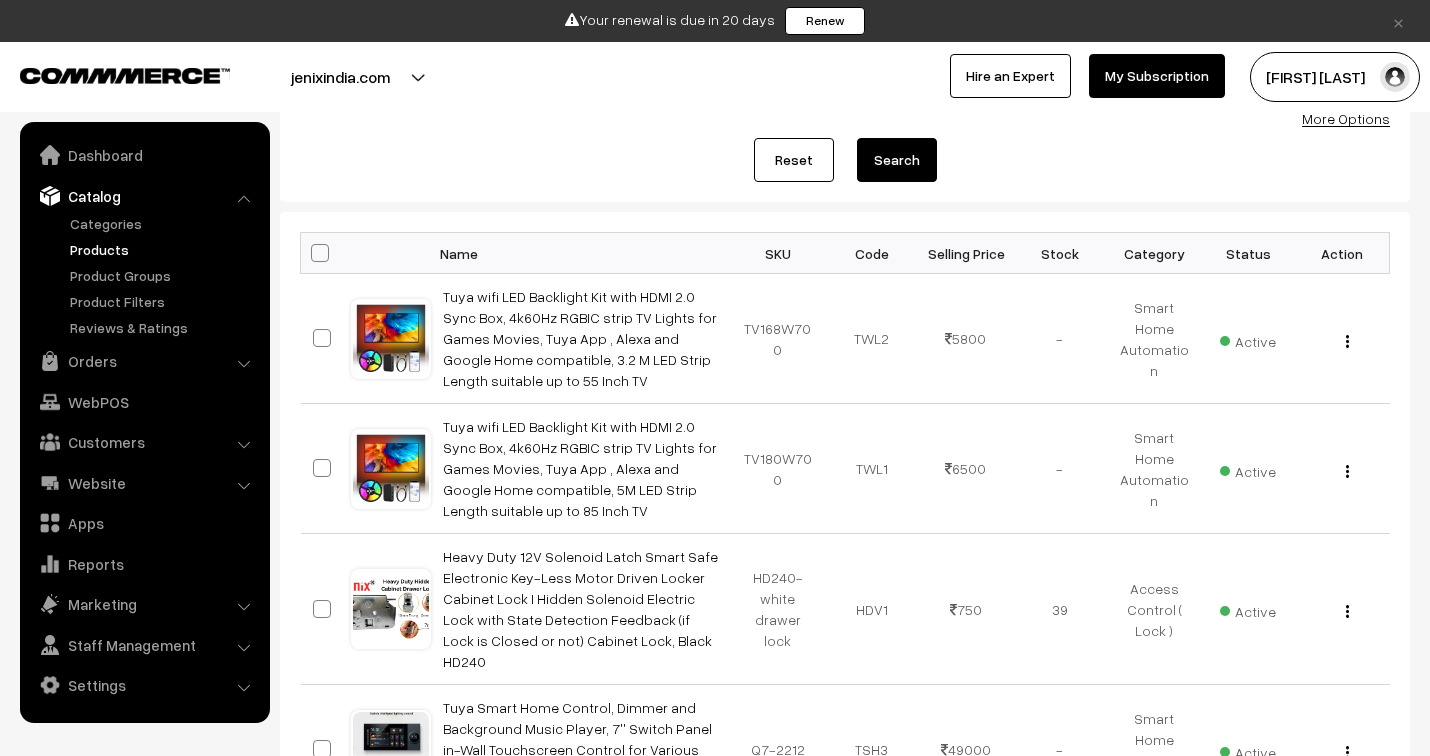 scroll, scrollTop: 0, scrollLeft: 0, axis: both 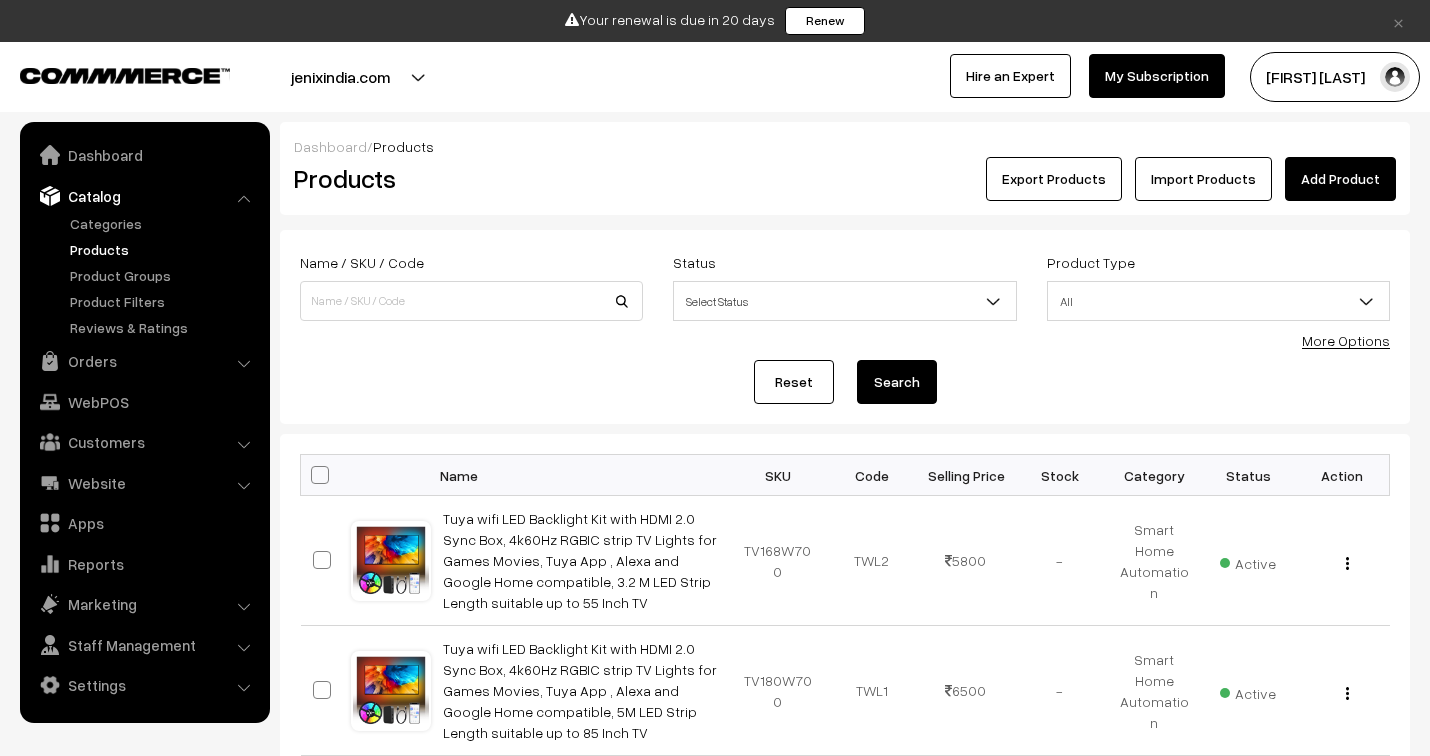 click on "Export Products" at bounding box center (1054, 179) 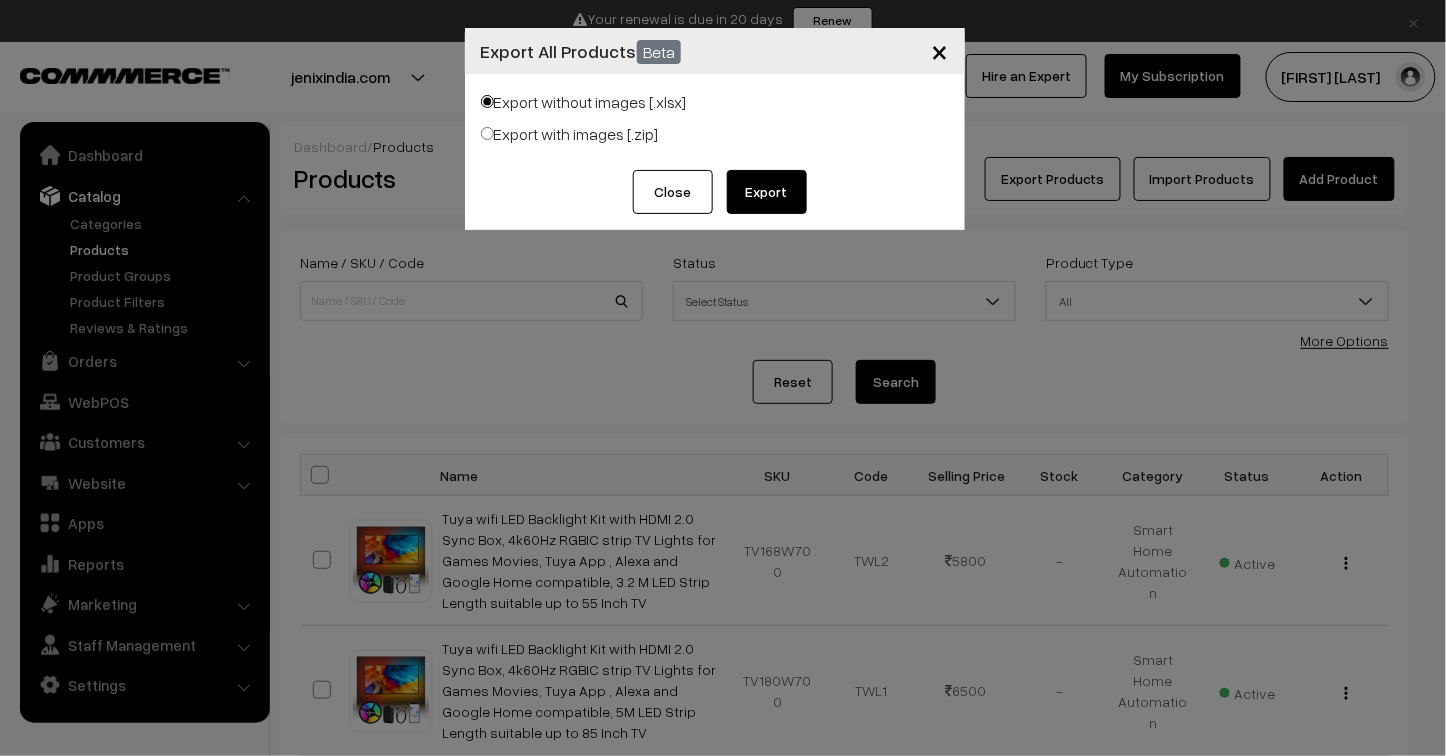 click on "Export" at bounding box center [767, 192] 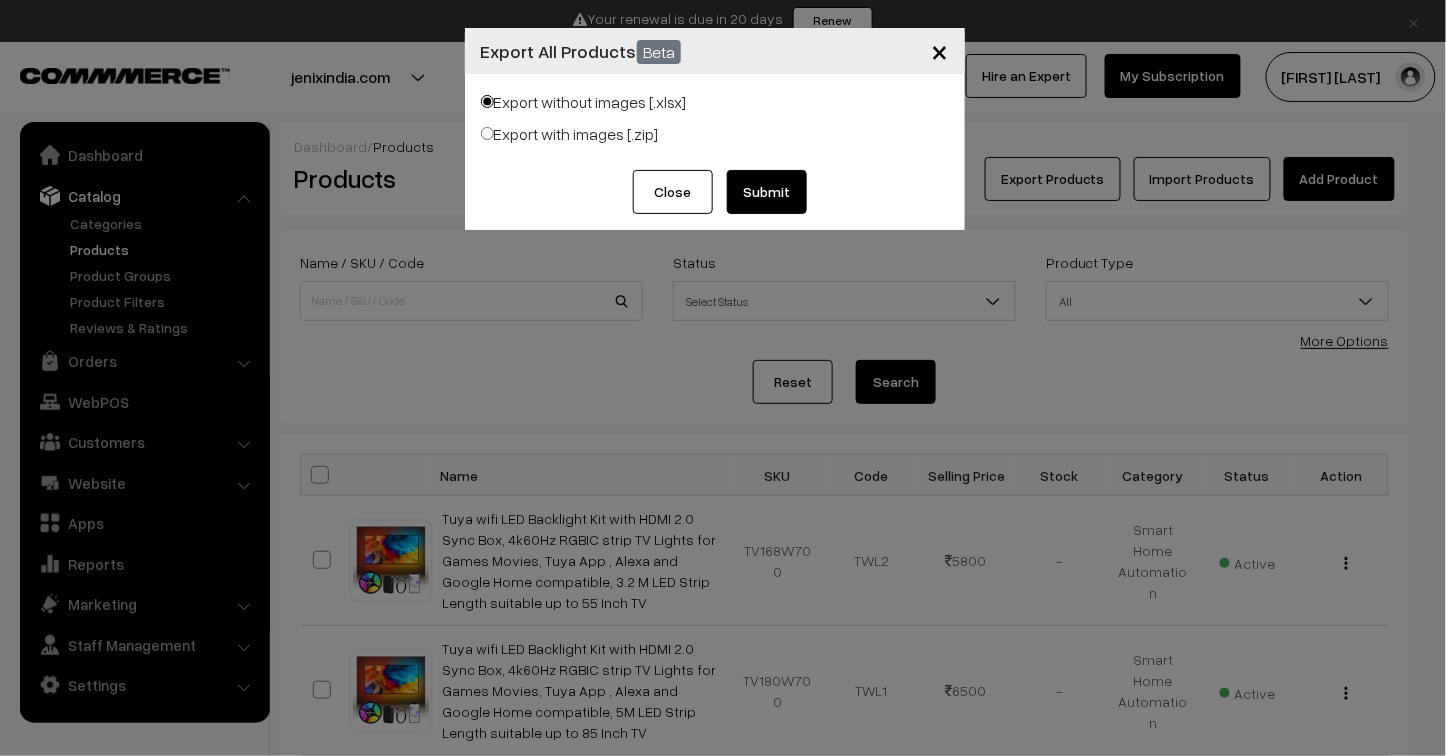 click on "Export with images [.zip]" at bounding box center (487, 133) 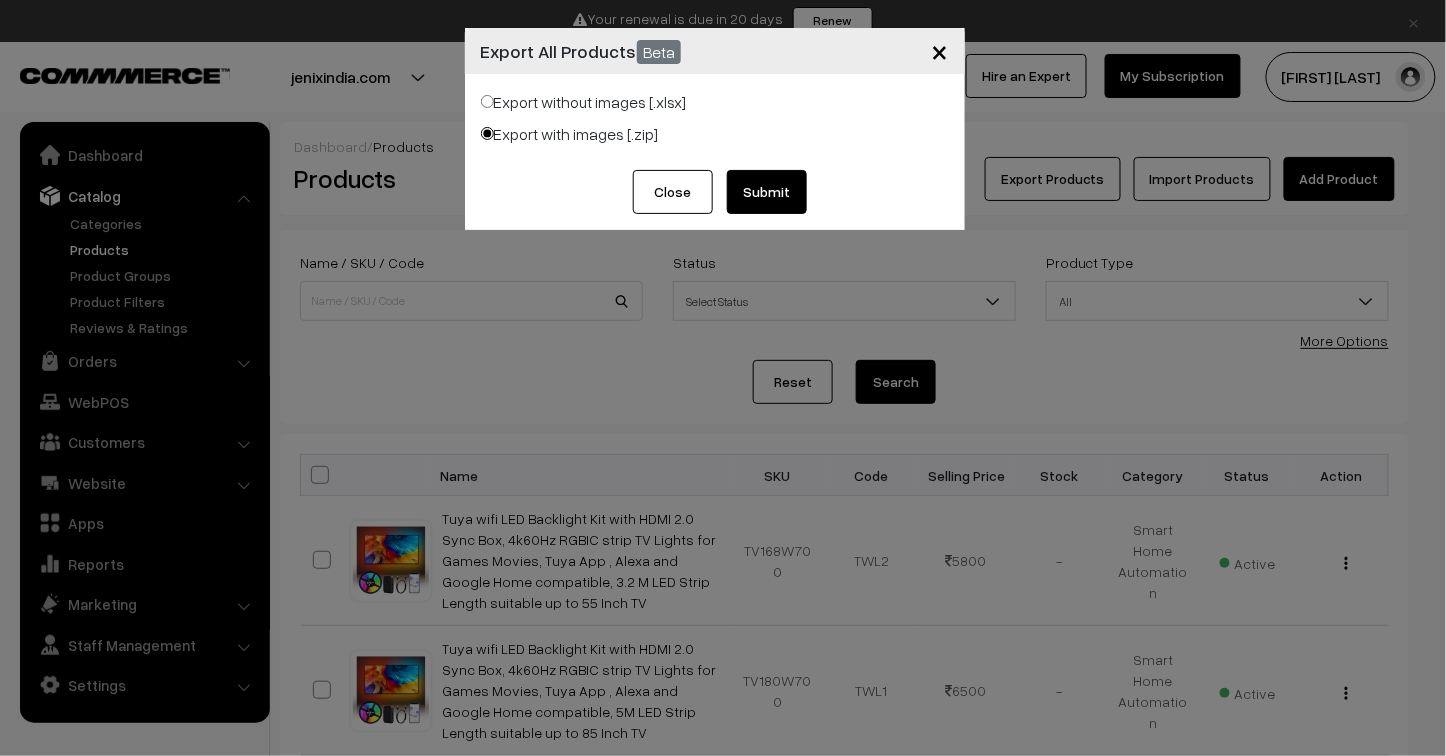 click on "Submit" at bounding box center (767, 192) 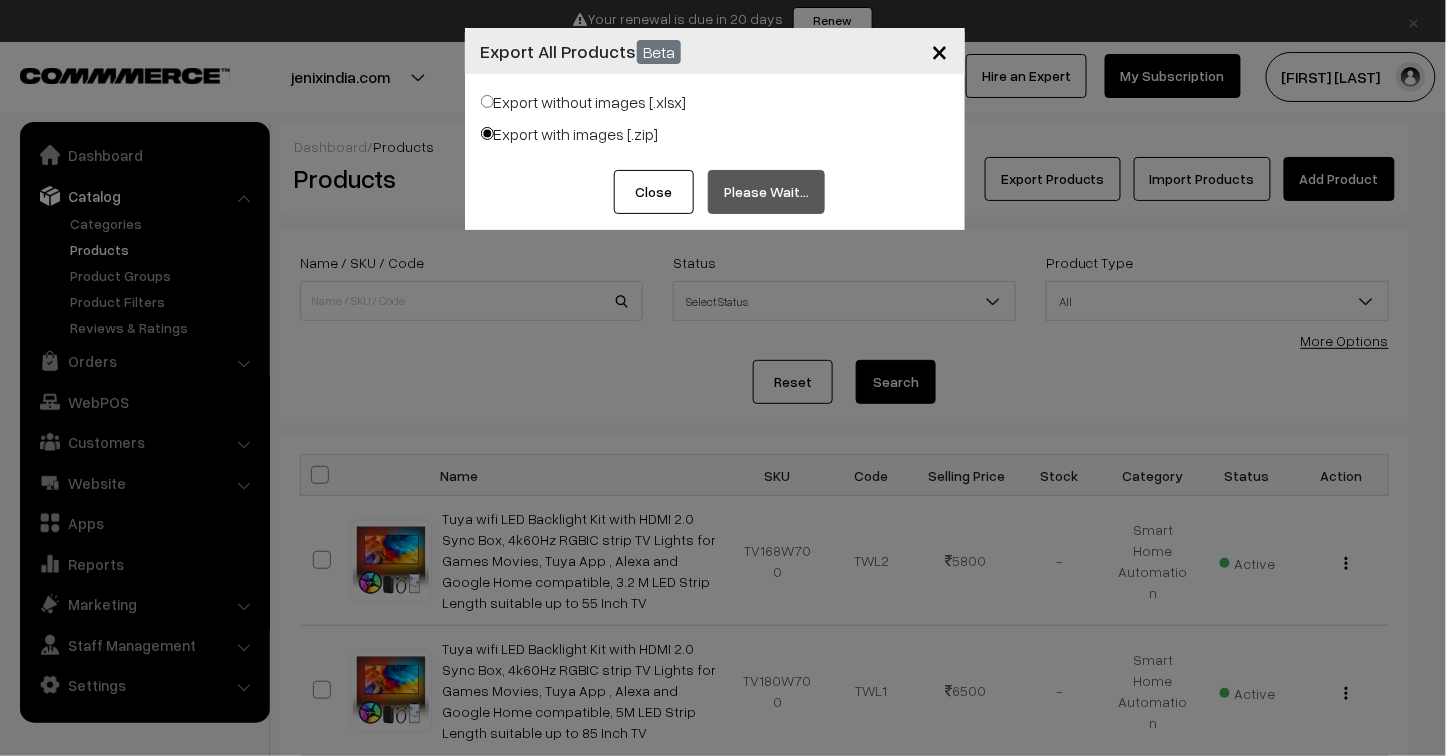 click on "Close" at bounding box center [654, 192] 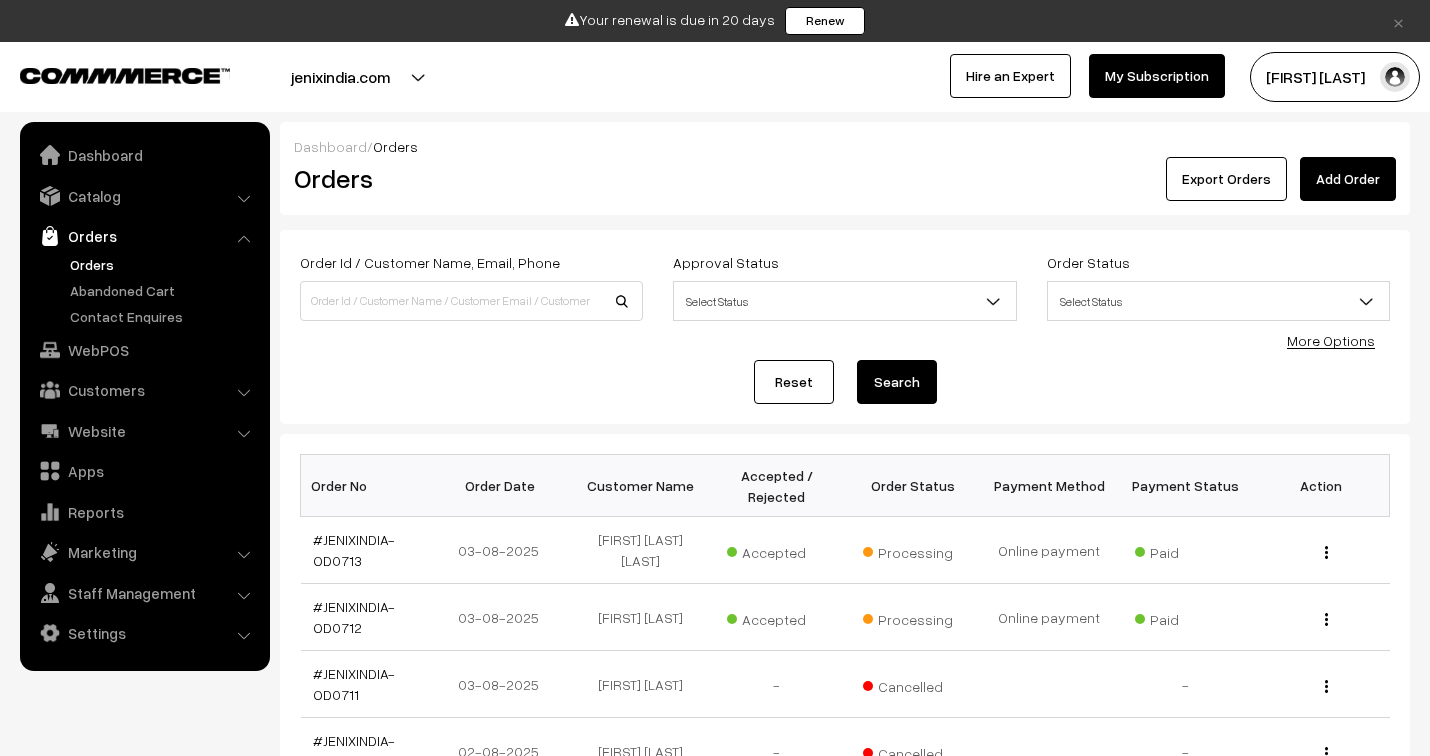 scroll, scrollTop: 0, scrollLeft: 0, axis: both 